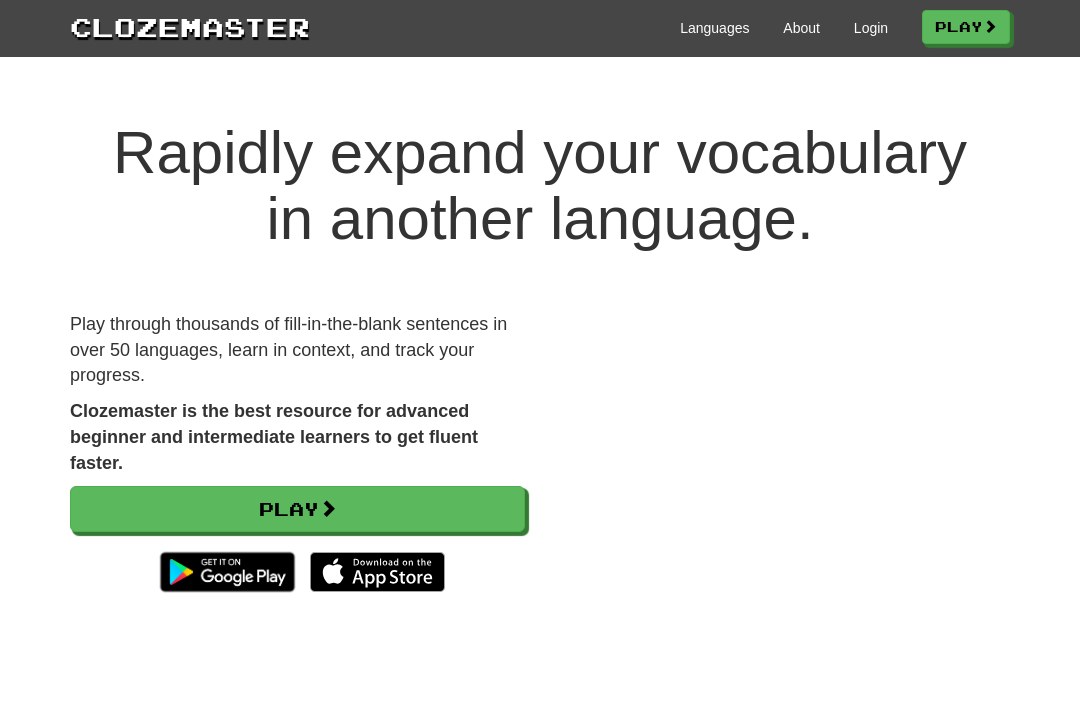 scroll, scrollTop: 0, scrollLeft: 0, axis: both 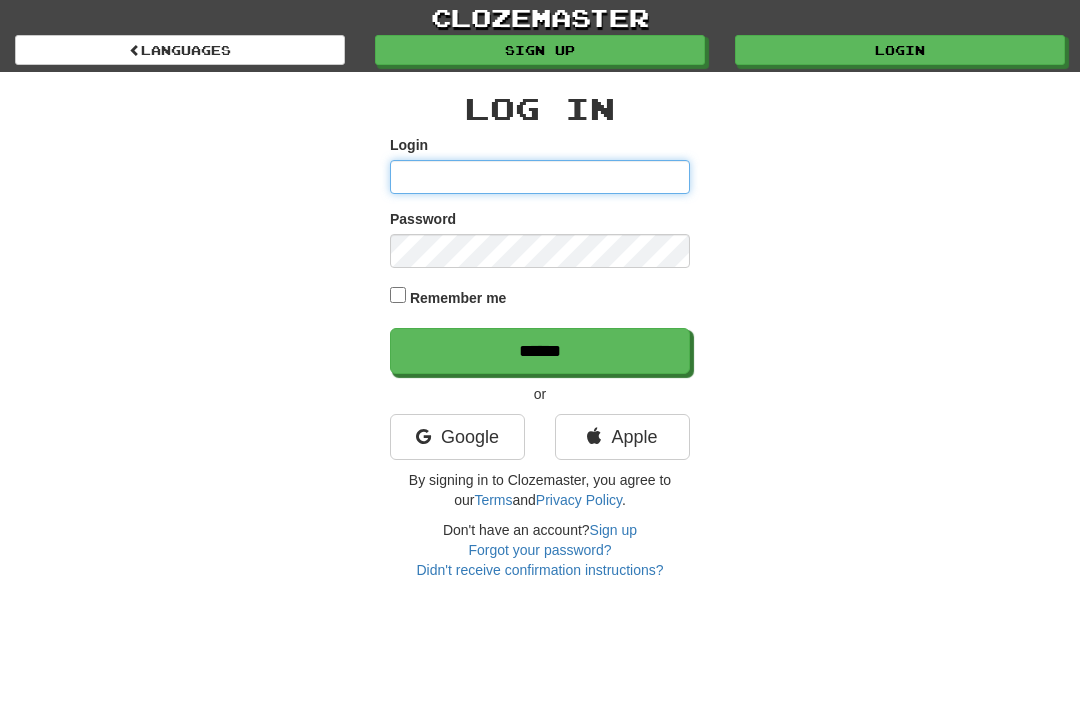 type on "*******" 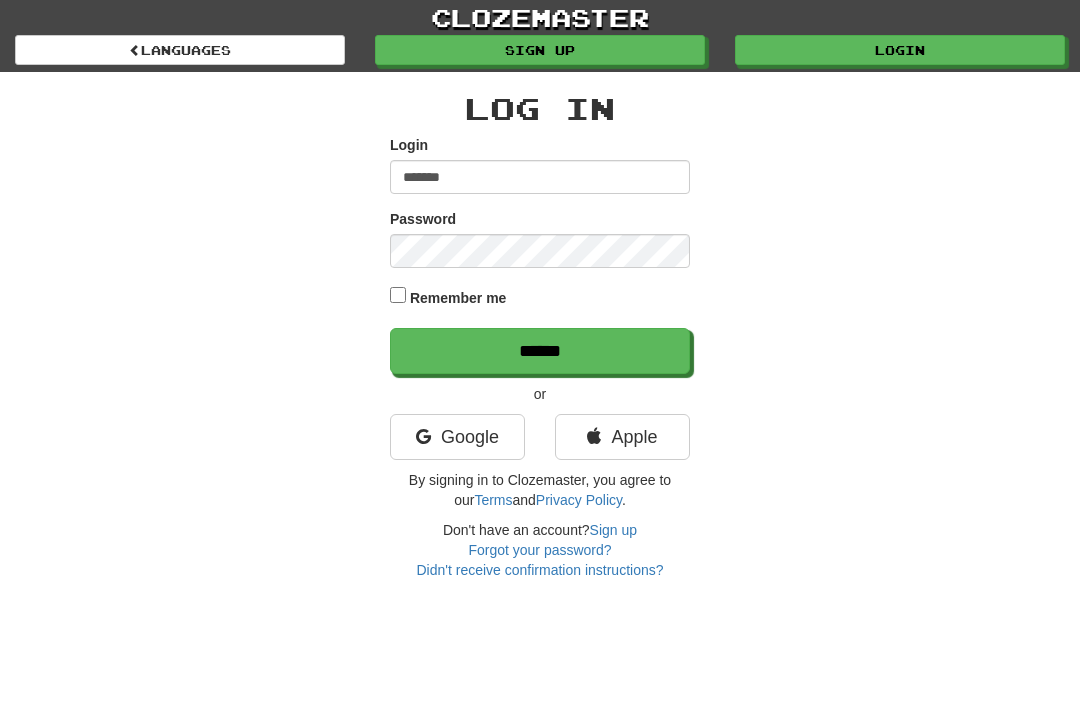 click on "******" at bounding box center [540, 351] 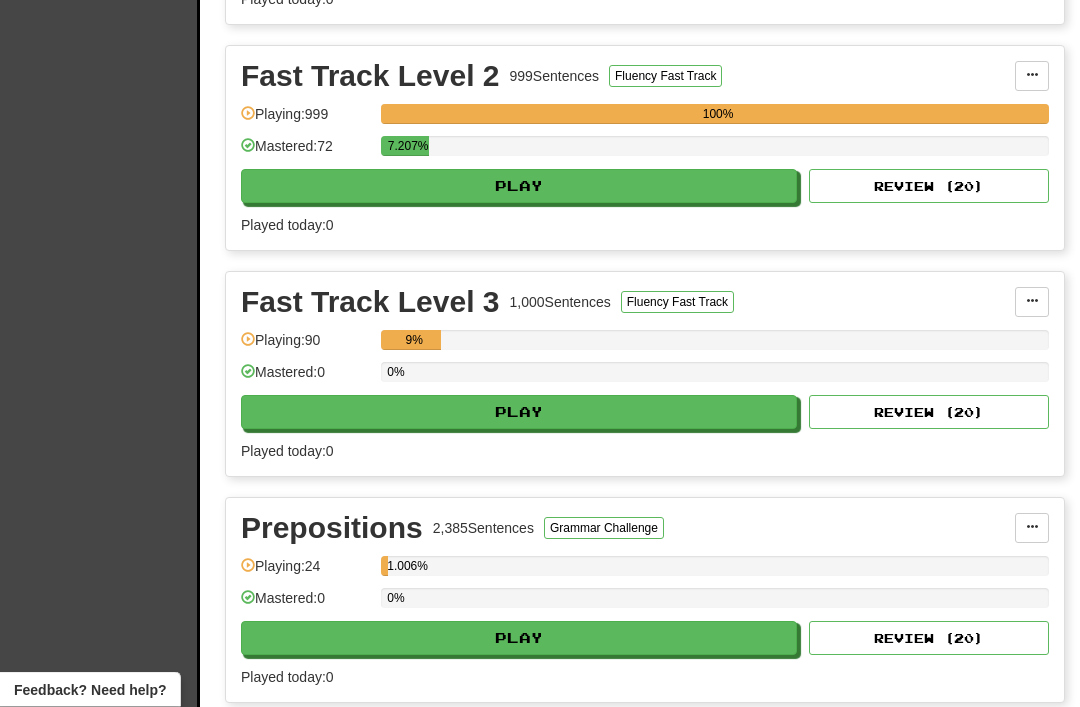 scroll, scrollTop: 1143, scrollLeft: 0, axis: vertical 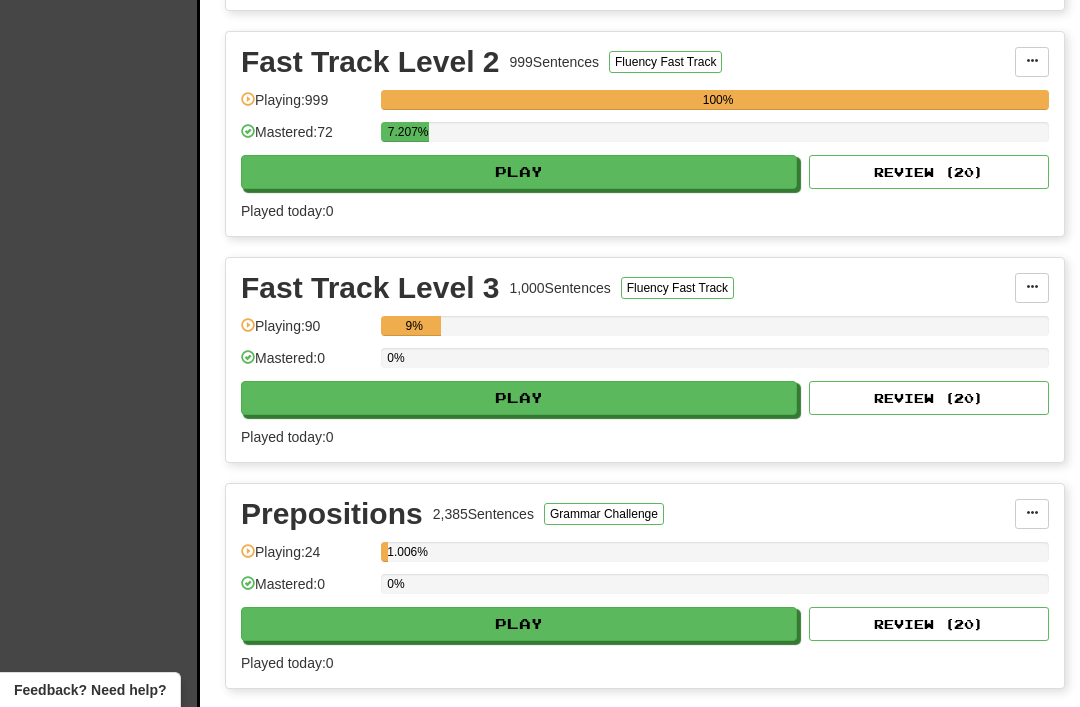 click on "Play" at bounding box center [519, 398] 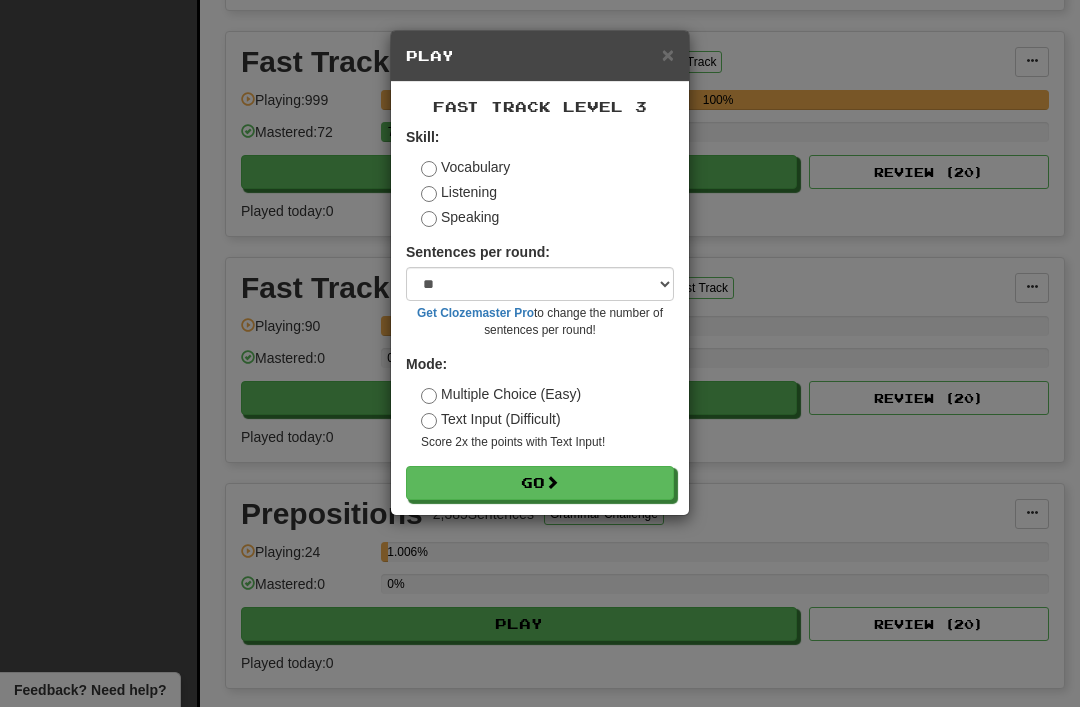 click on "Go" at bounding box center [540, 483] 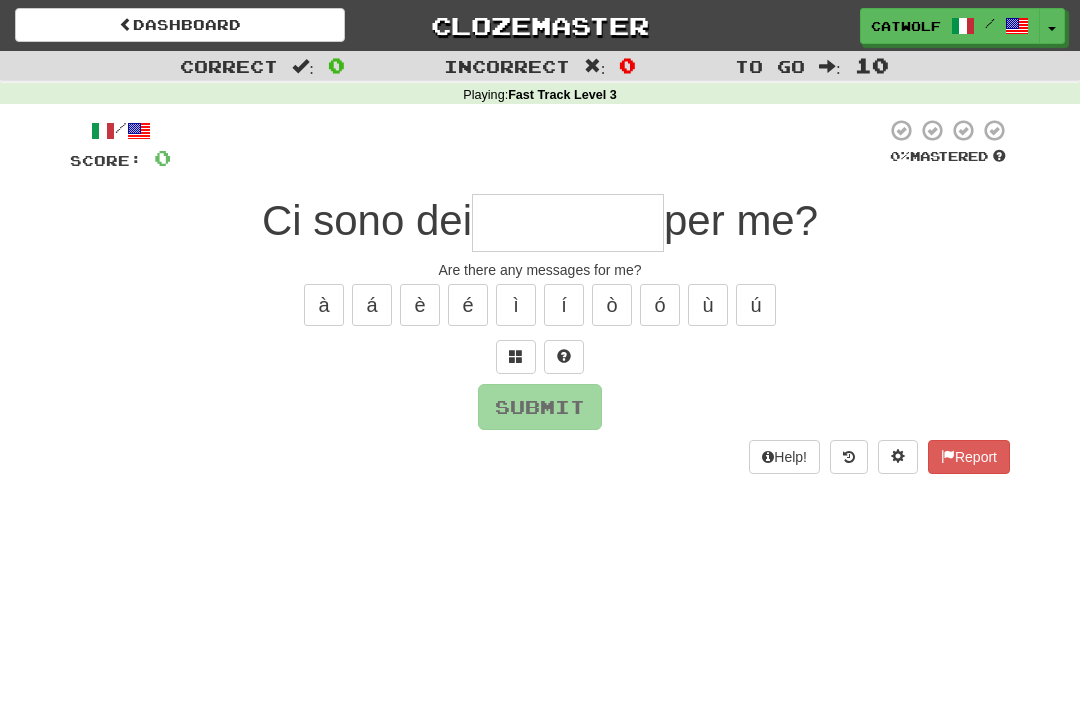 scroll, scrollTop: 0, scrollLeft: 0, axis: both 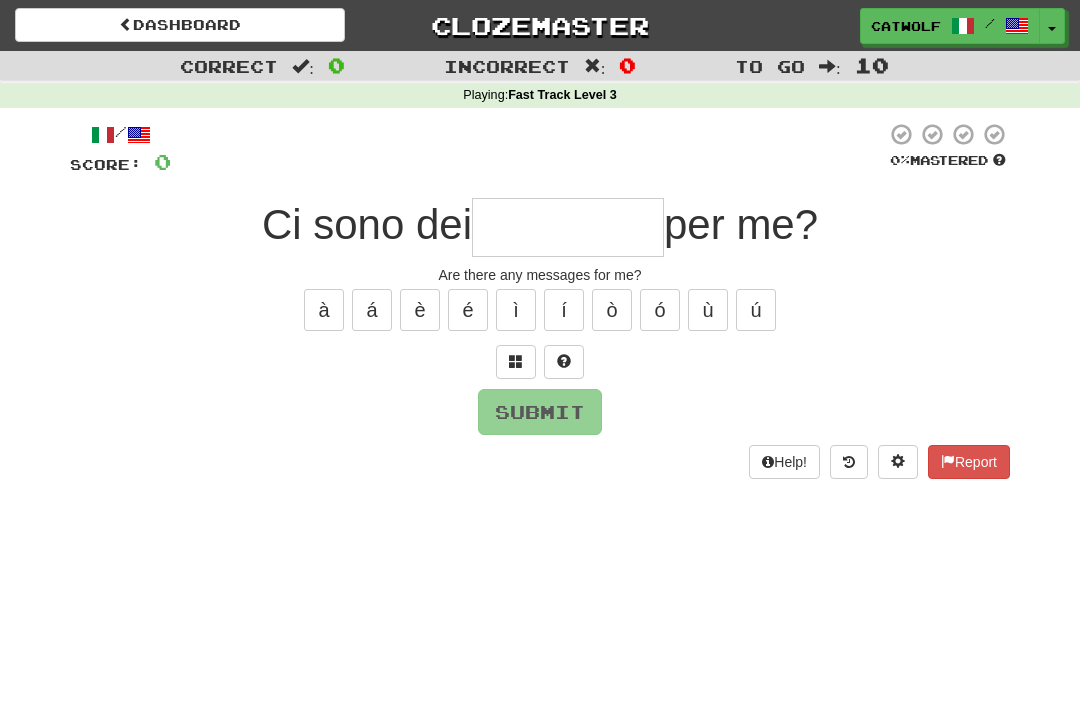 click at bounding box center (516, 361) 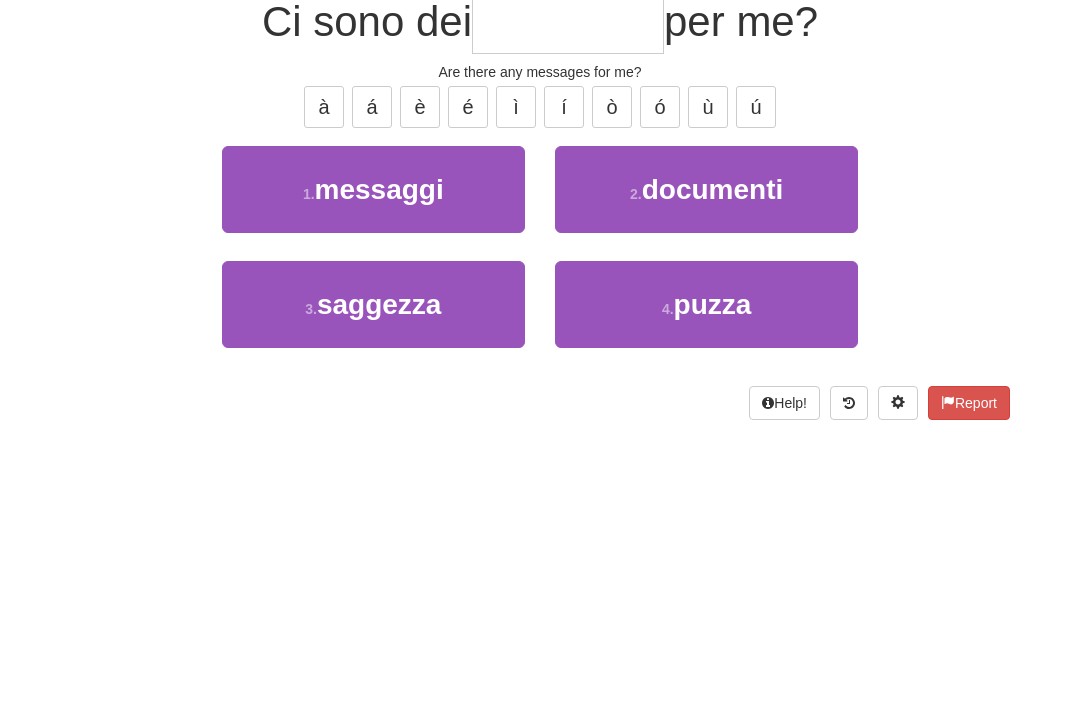 click on "1 ." at bounding box center [309, 397] 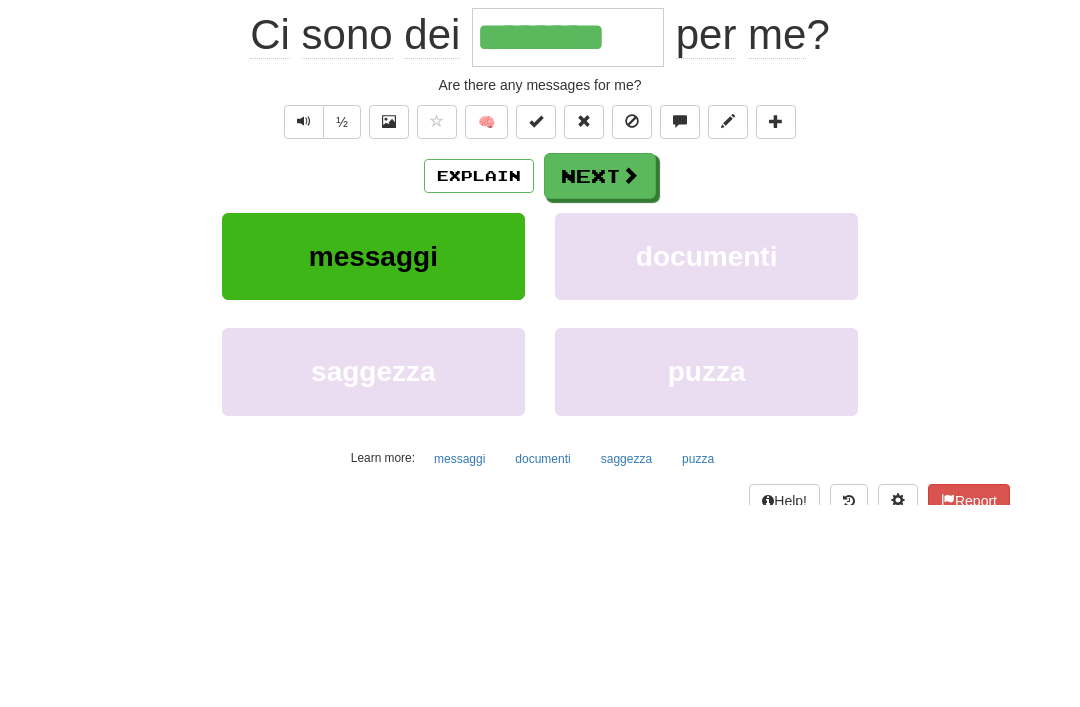 type on "********" 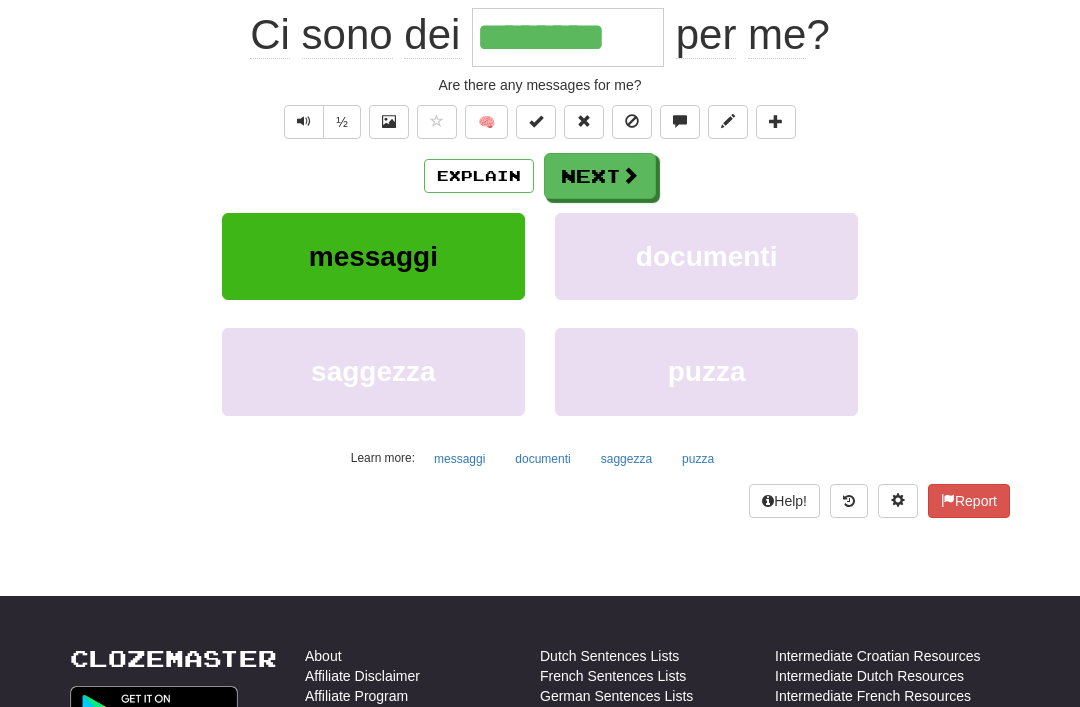 click on "Next" at bounding box center (600, 176) 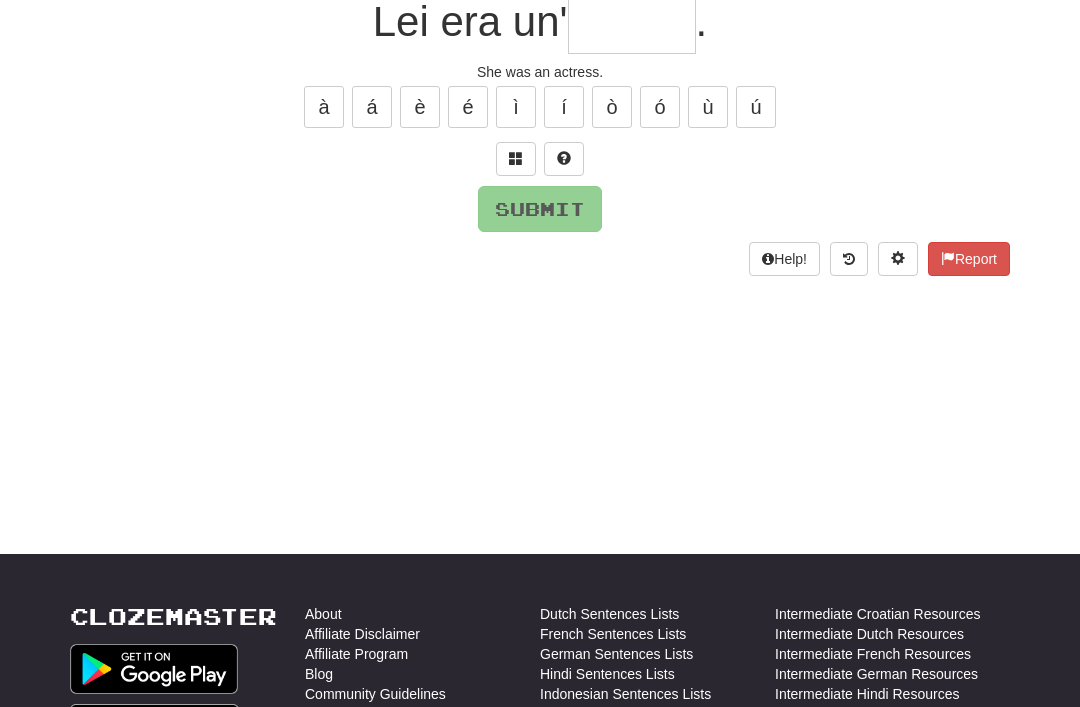 scroll, scrollTop: 44, scrollLeft: 0, axis: vertical 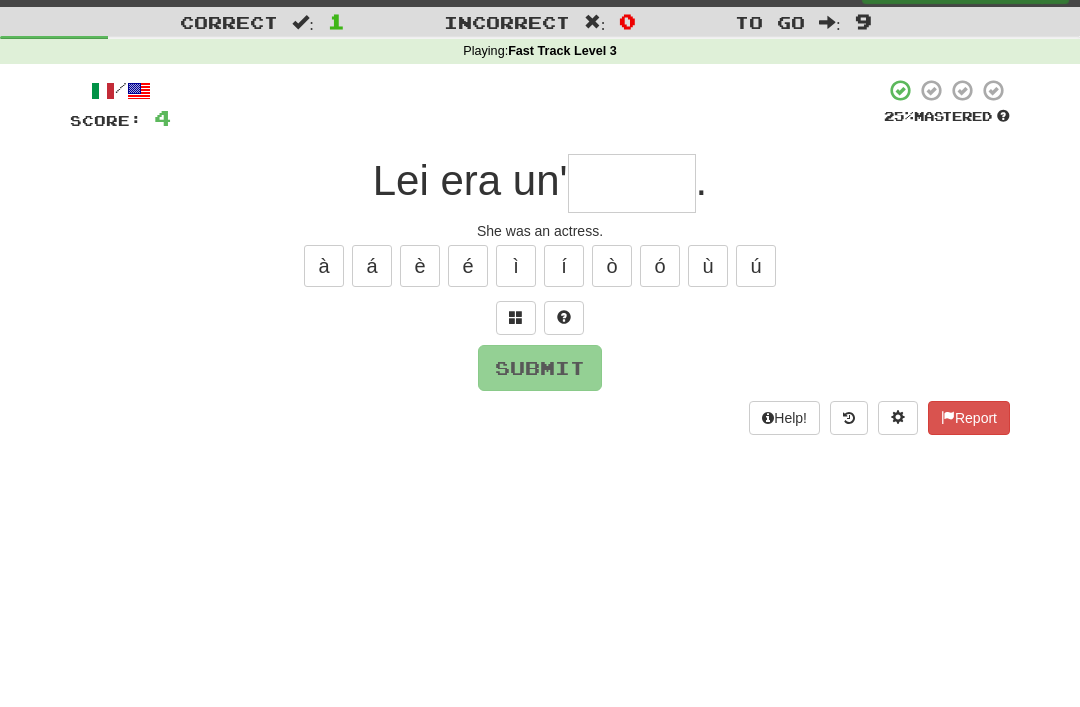 click at bounding box center [516, 317] 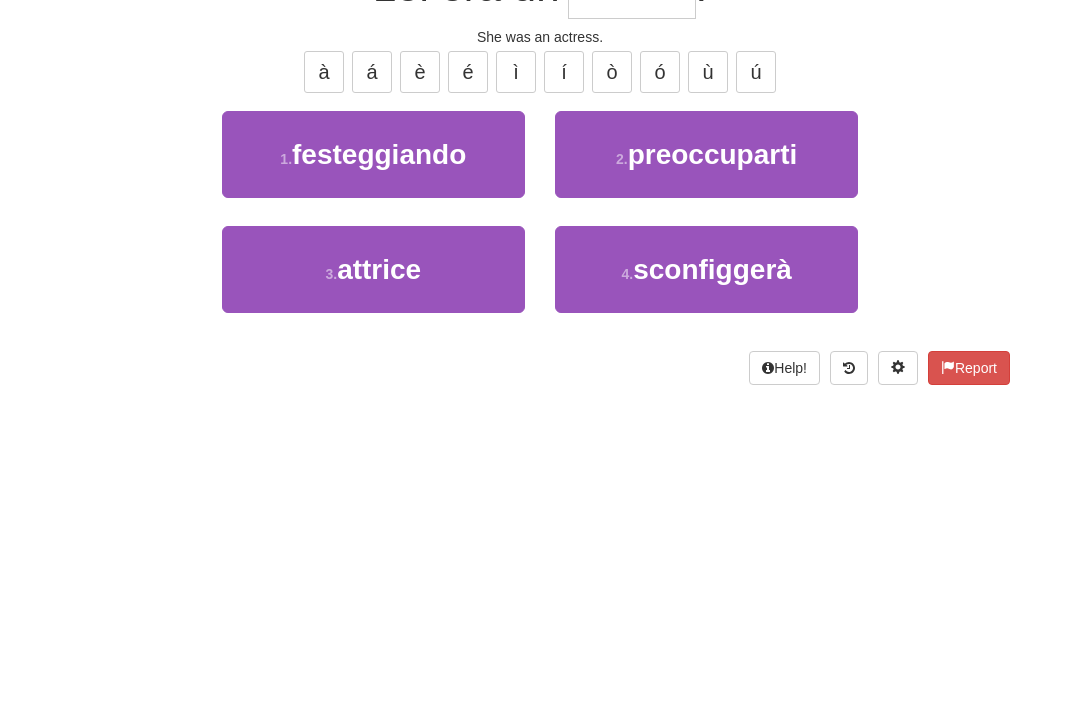 click on "3 ." at bounding box center [331, 468] 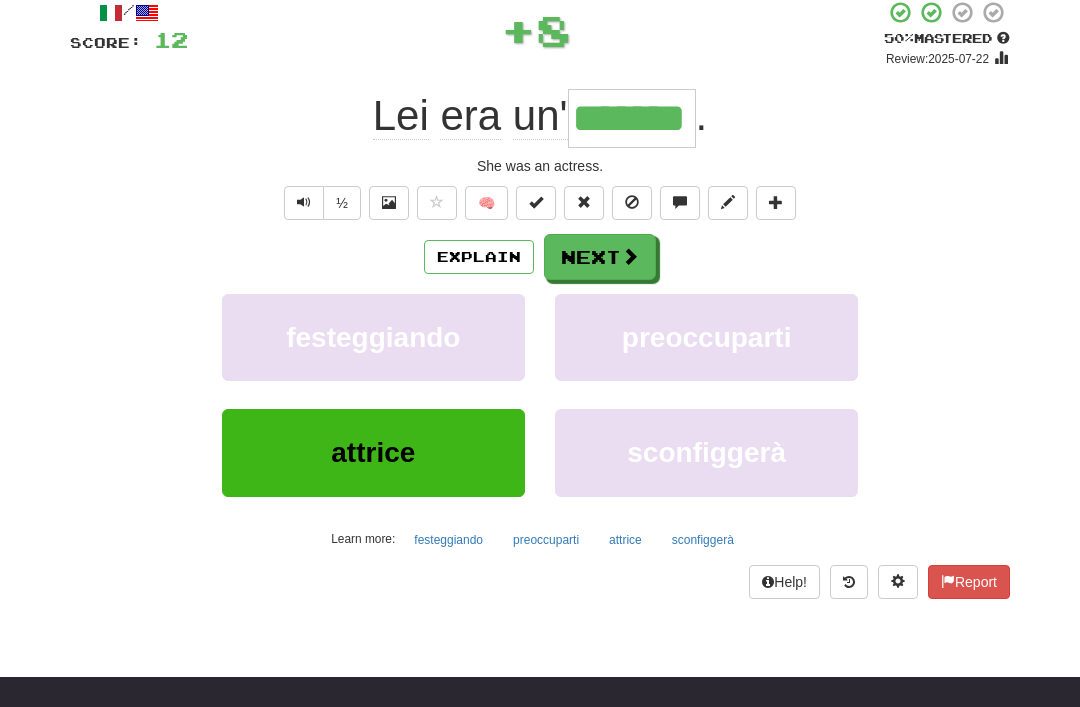 scroll, scrollTop: 114, scrollLeft: 0, axis: vertical 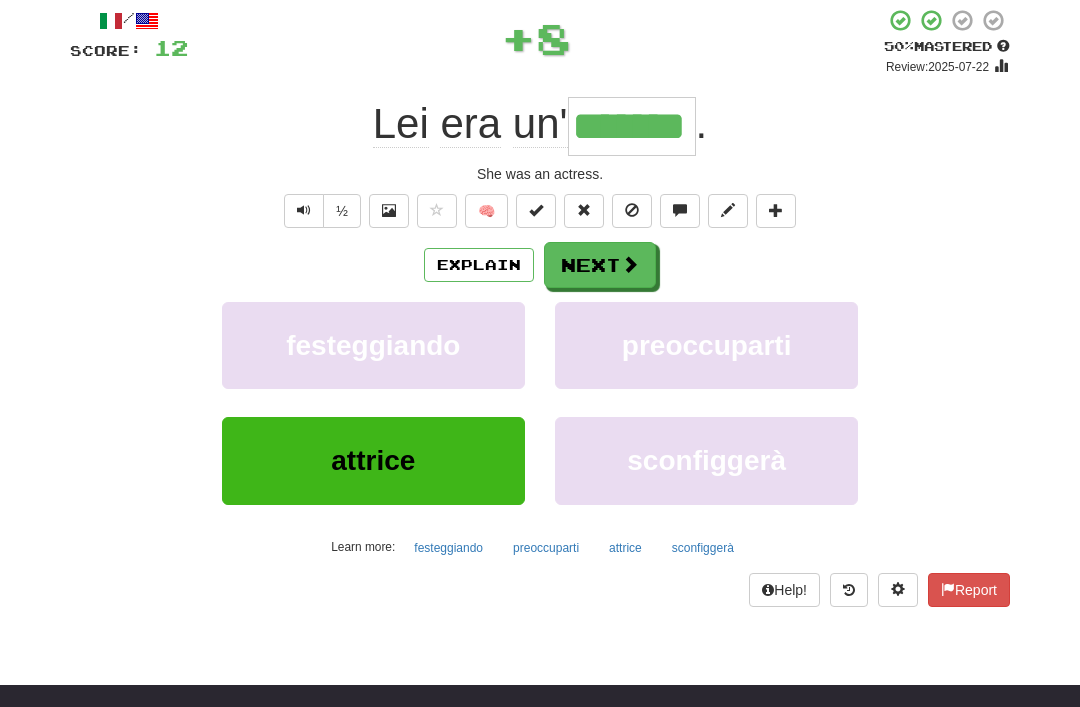 click on "Next" at bounding box center [600, 265] 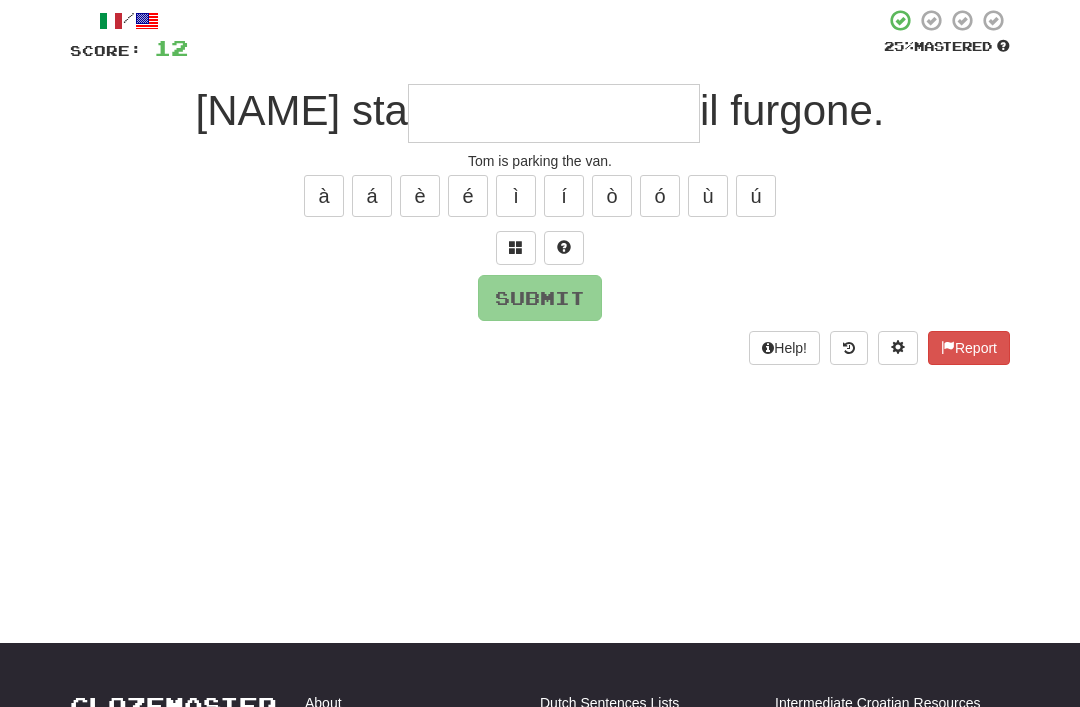 click at bounding box center [516, 247] 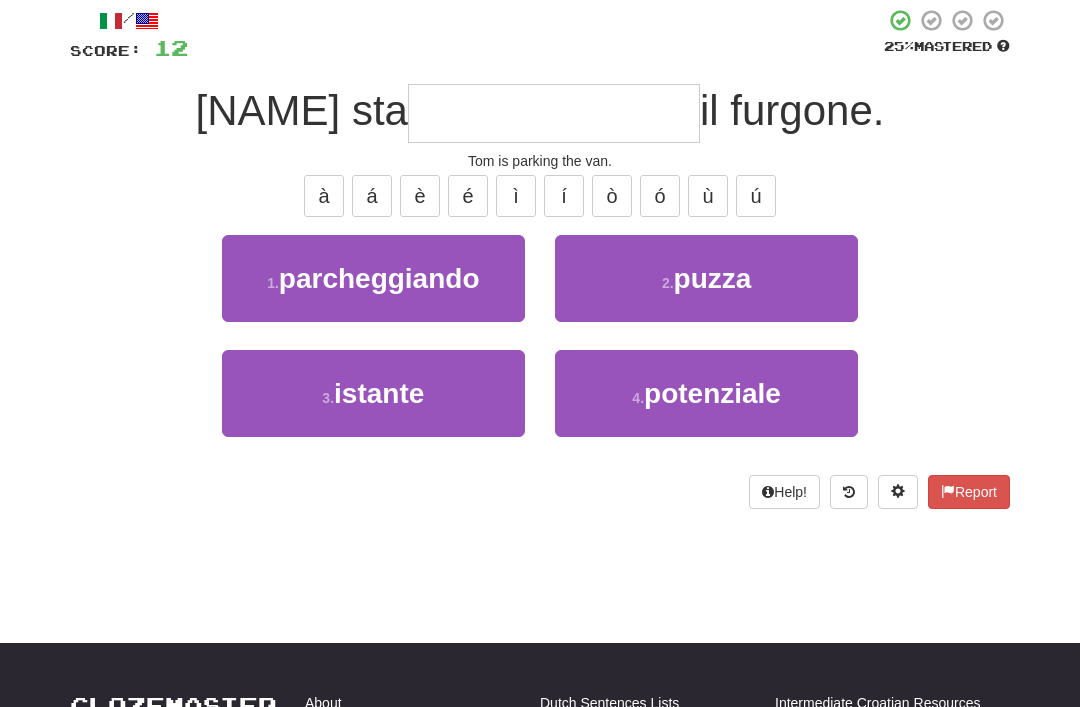click on "parcheggiando" at bounding box center [379, 278] 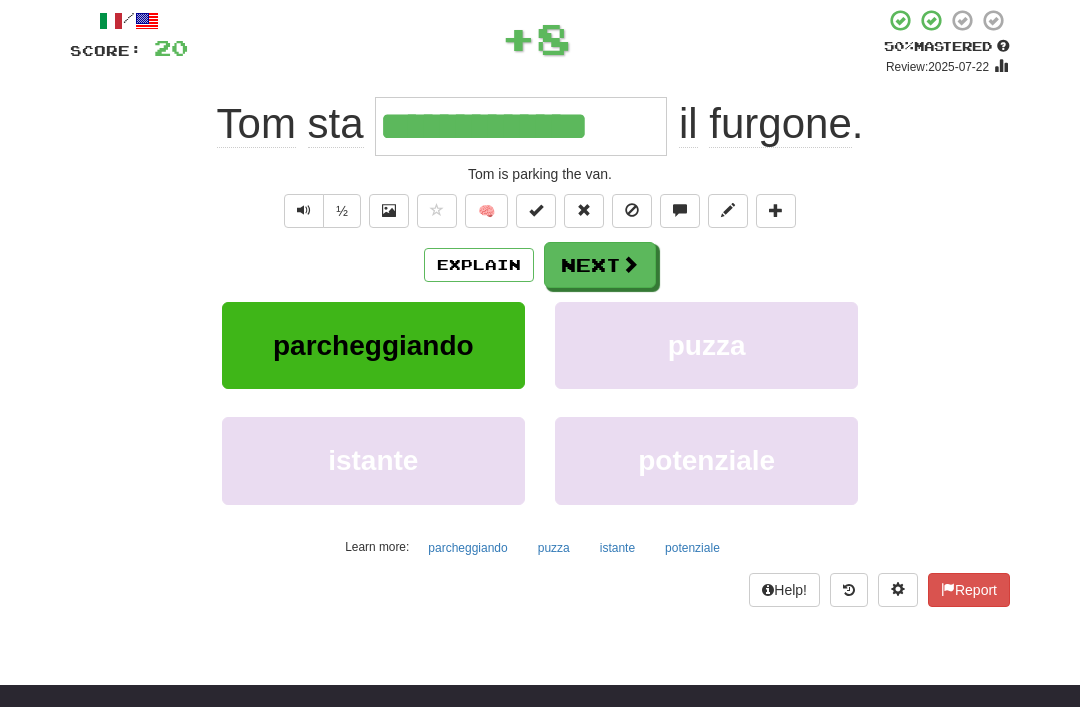 click on "Next" at bounding box center (600, 265) 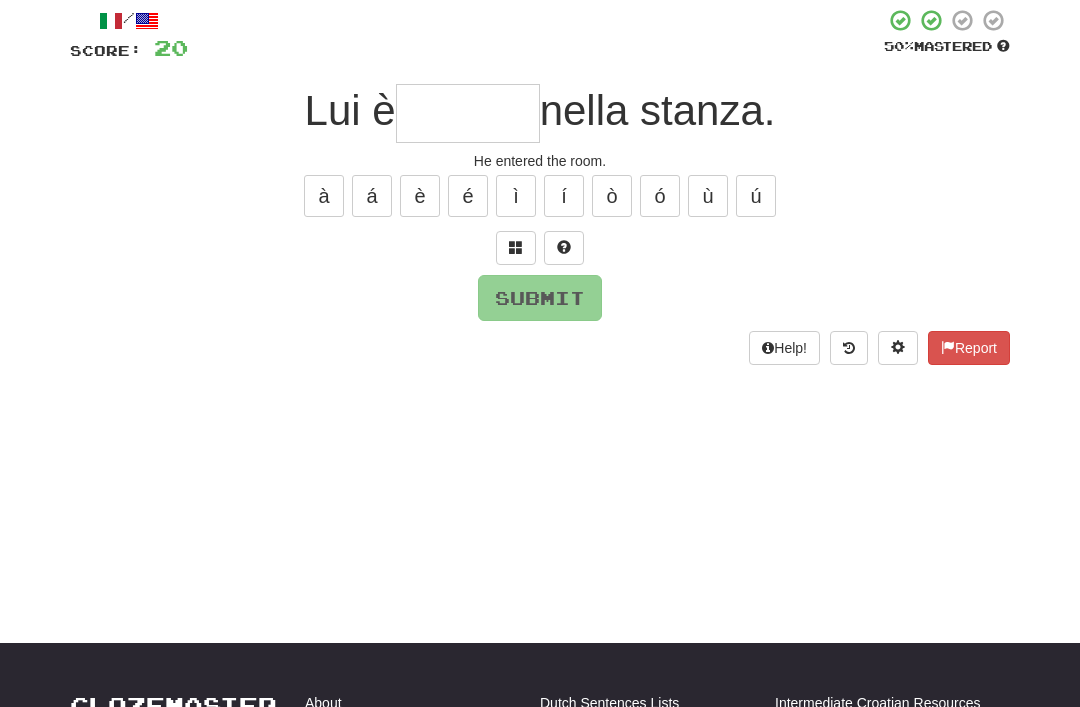 click at bounding box center [516, 247] 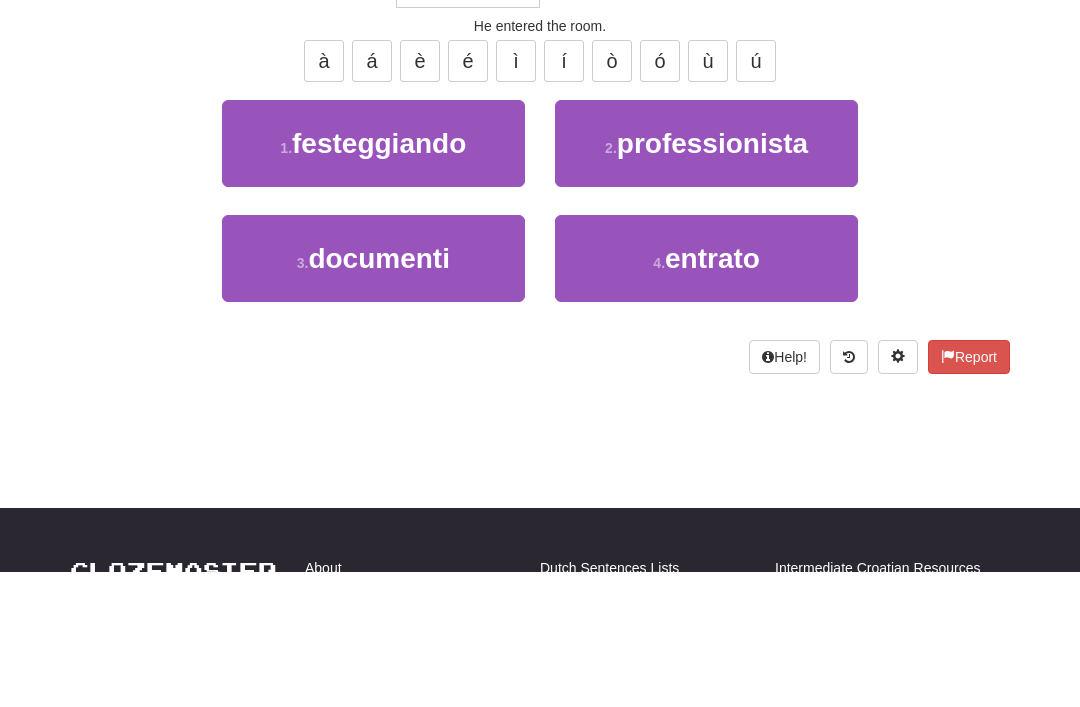 click on "4 ." at bounding box center [659, 398] 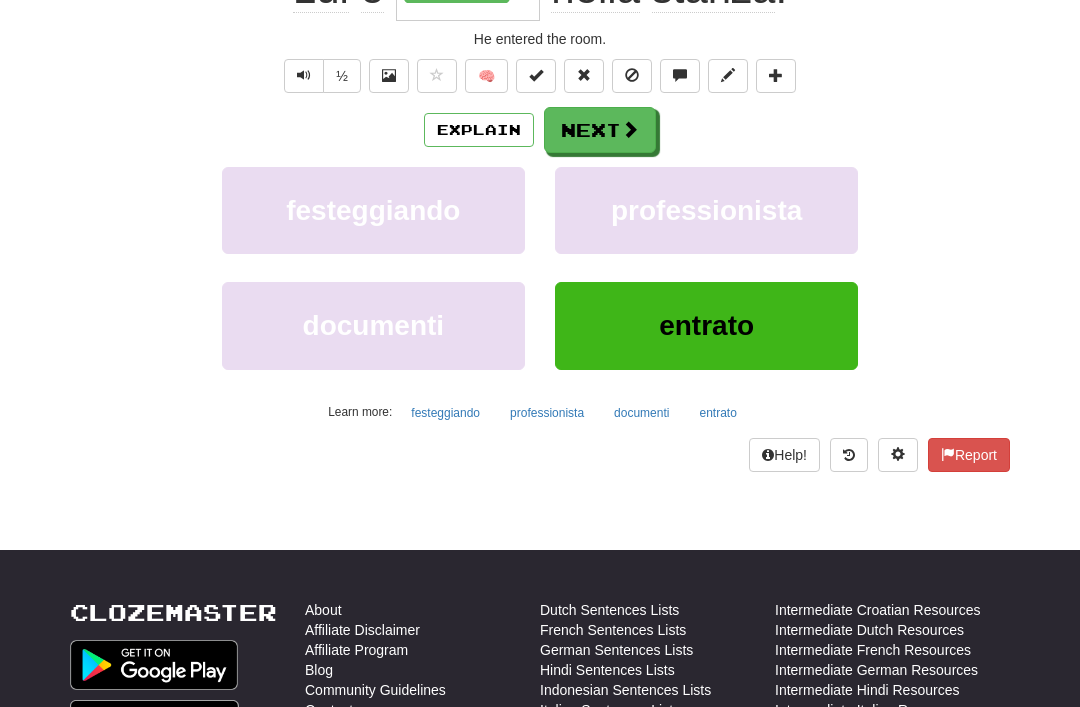 click on "Next" at bounding box center (600, 130) 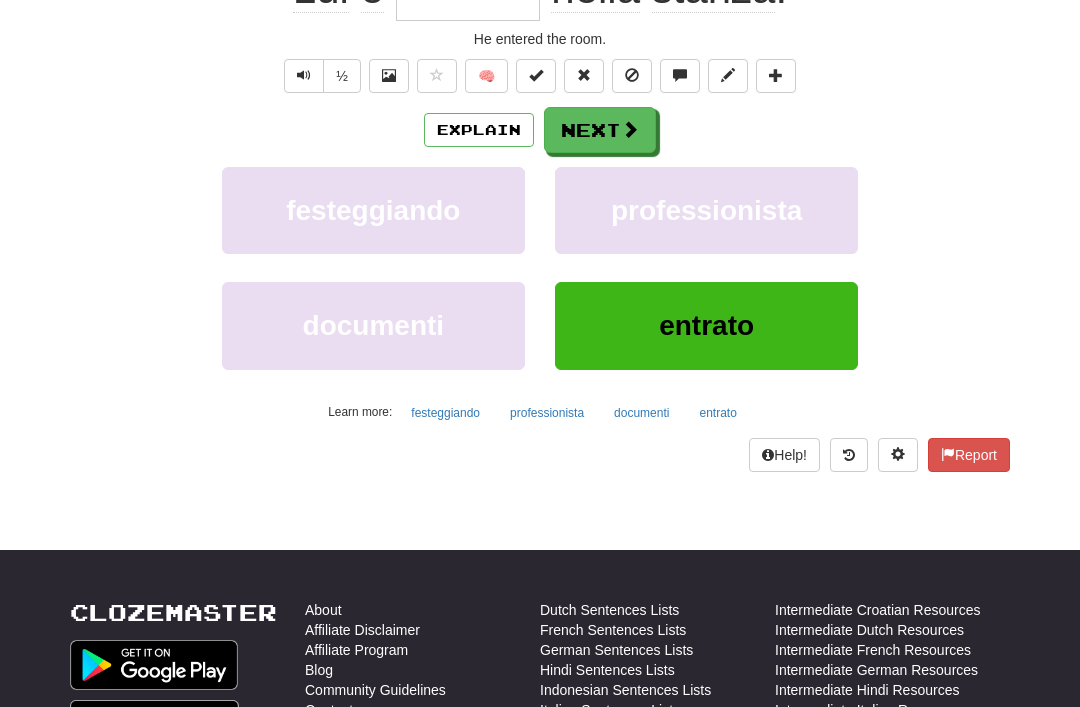 scroll, scrollTop: 44, scrollLeft: 0, axis: vertical 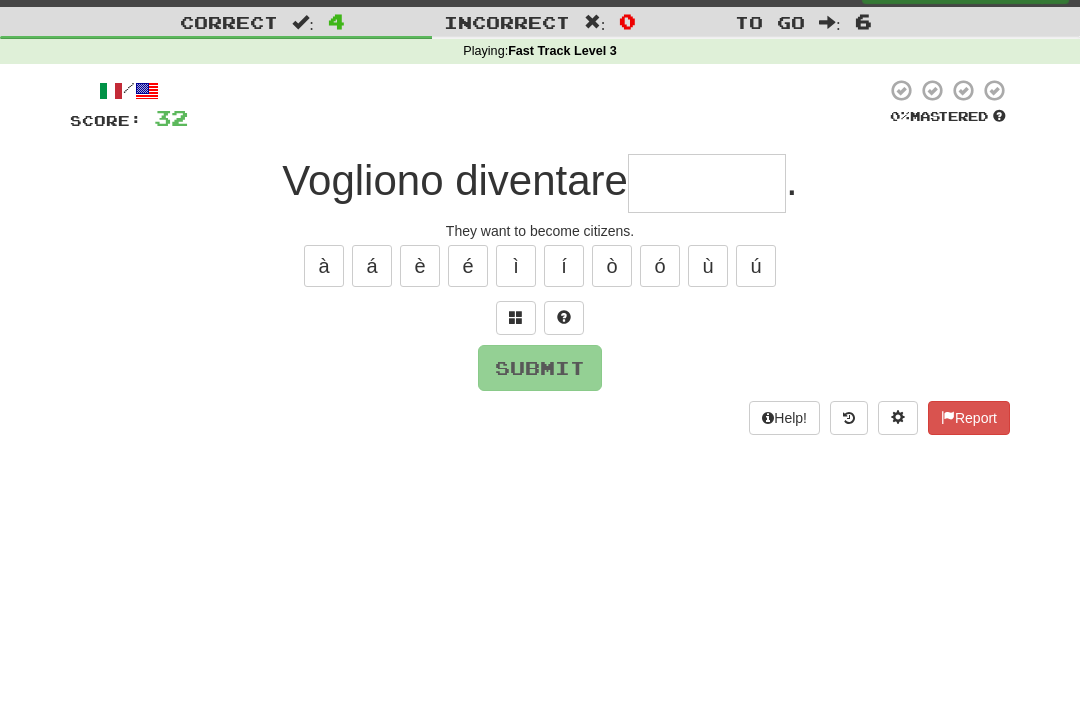 click at bounding box center [516, 317] 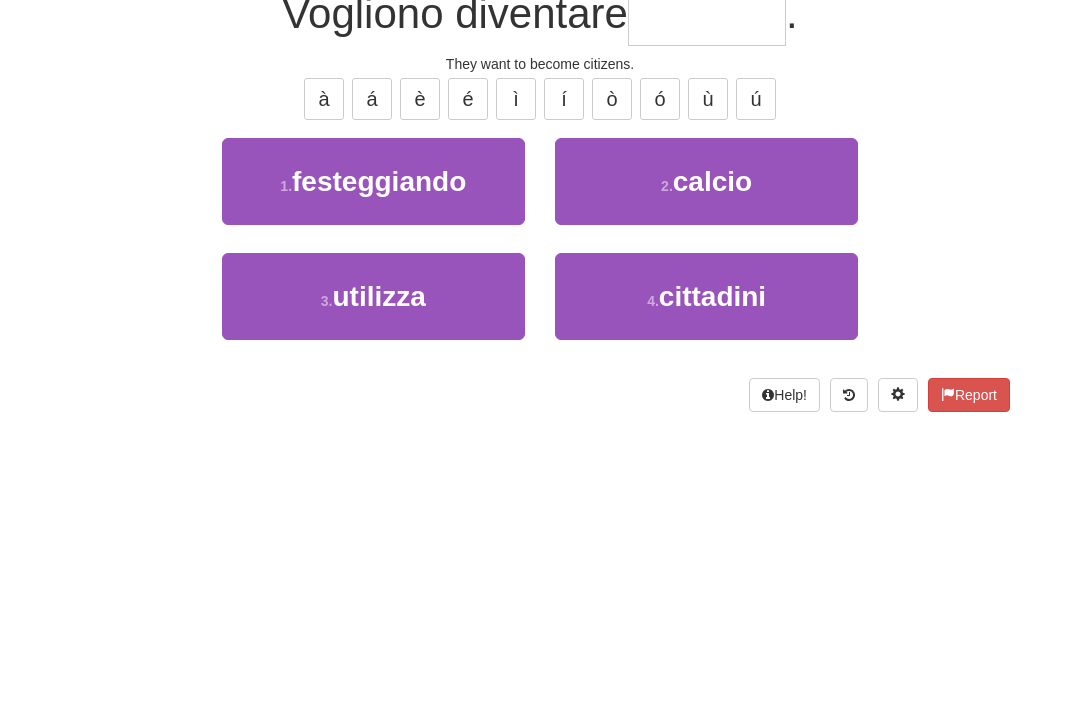 click on "4 .  cittadini" at bounding box center (706, 463) 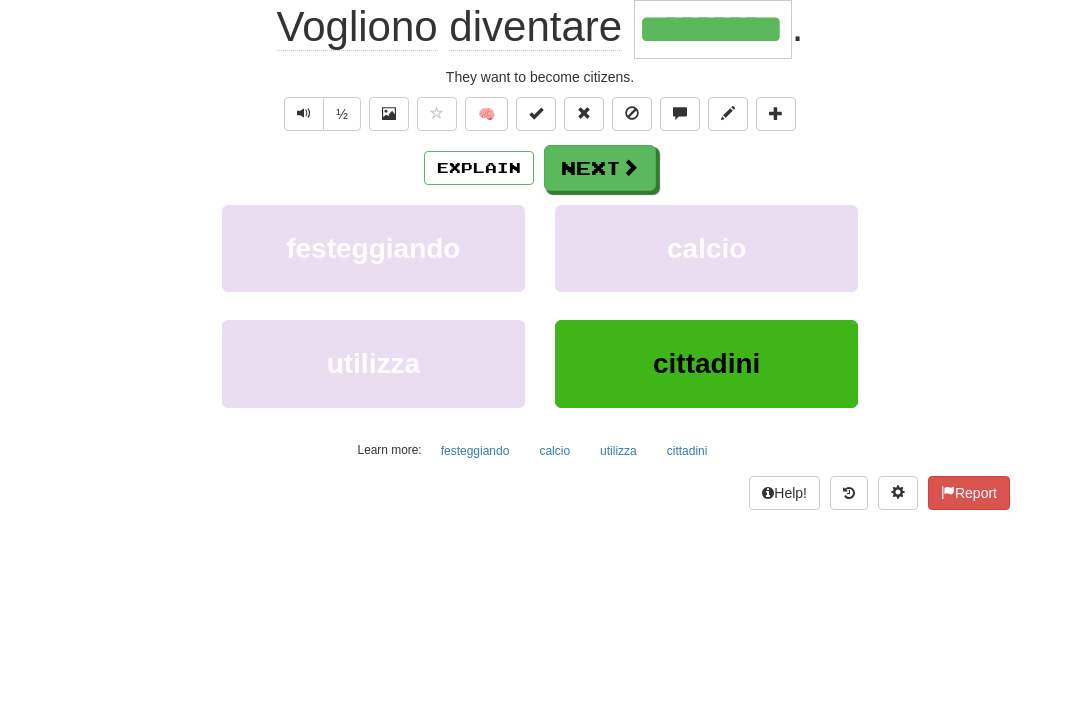 scroll, scrollTop: 211, scrollLeft: 0, axis: vertical 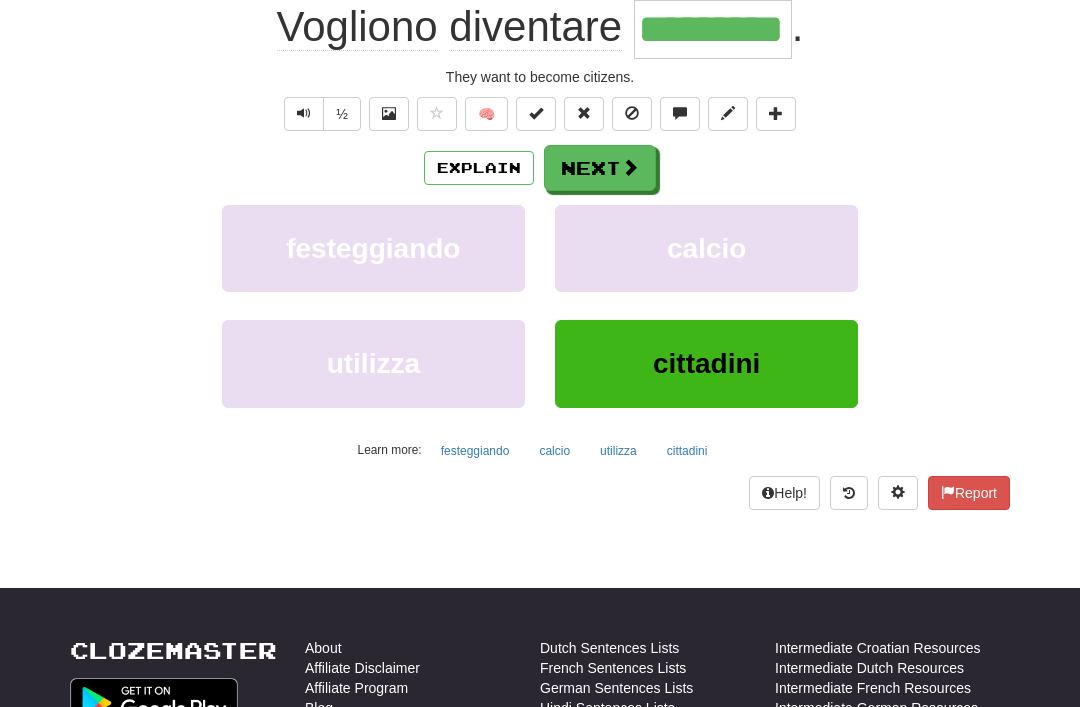 click on "Next" at bounding box center (600, 168) 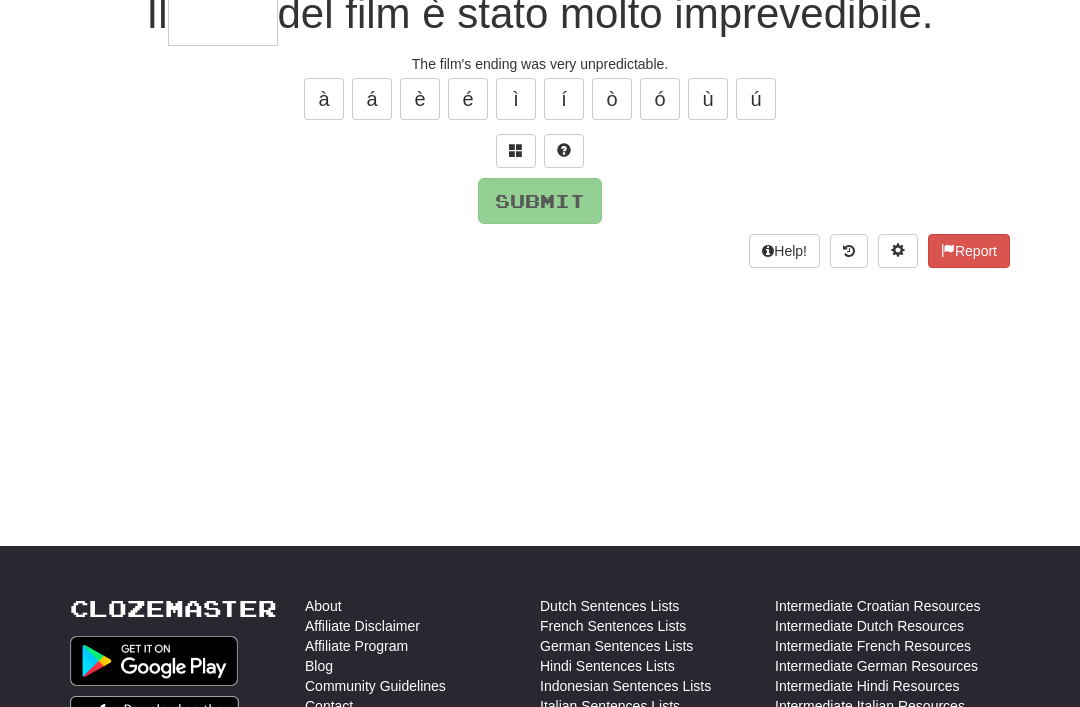 scroll, scrollTop: 44, scrollLeft: 0, axis: vertical 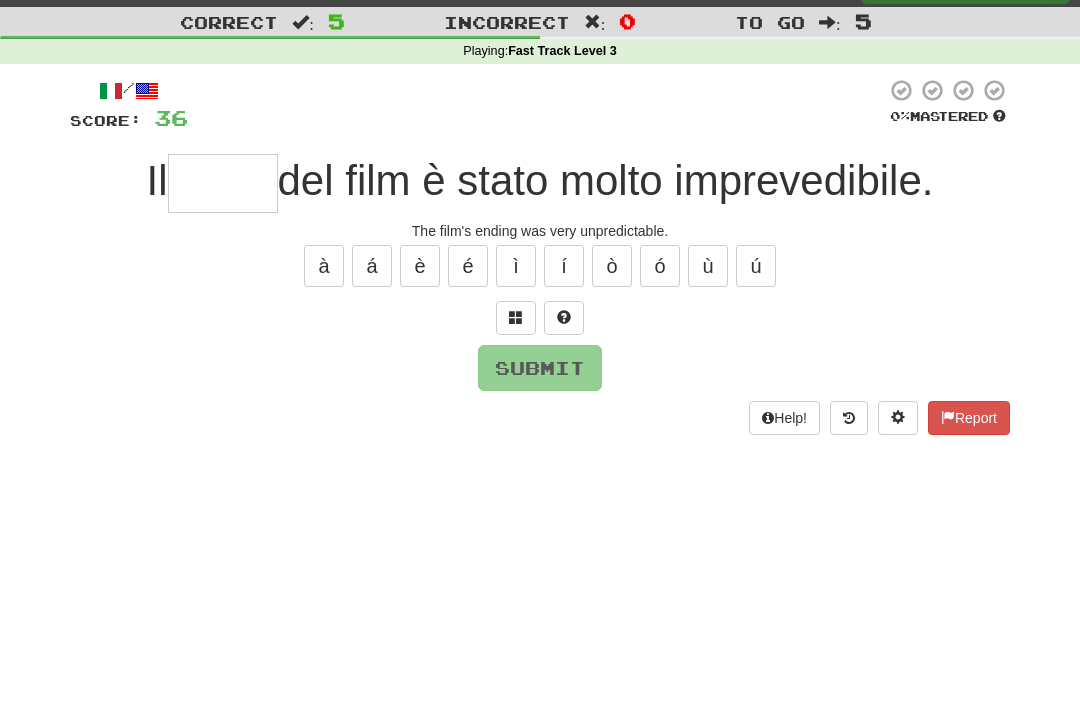 click at bounding box center (516, 317) 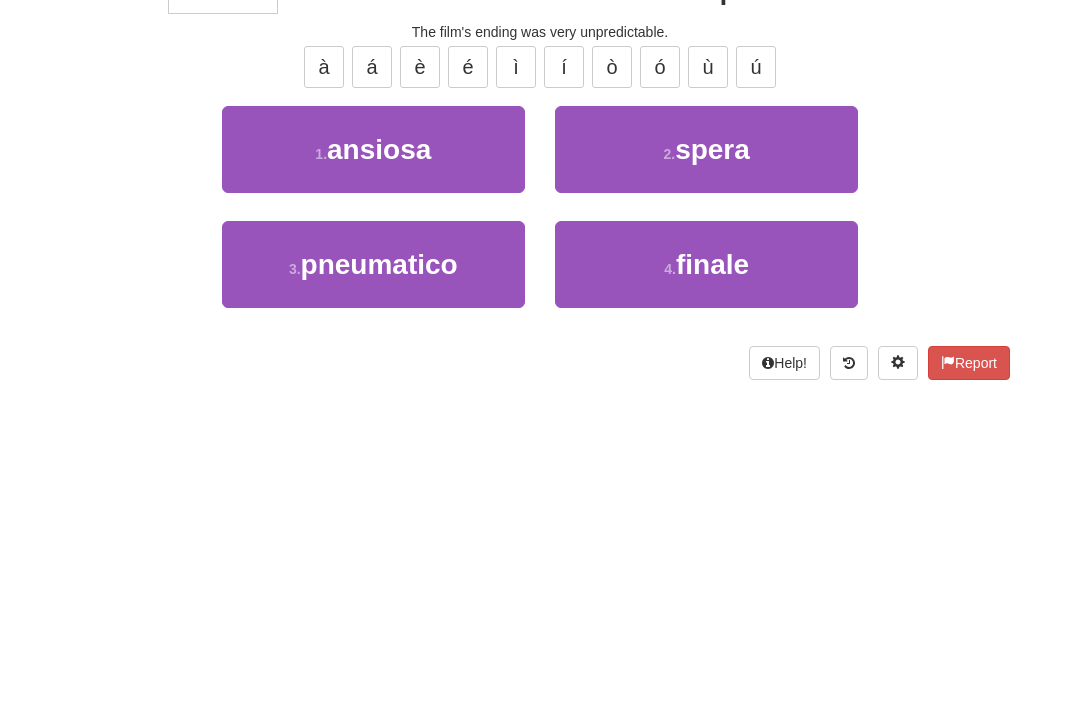 click on "4 .  finale" at bounding box center [706, 463] 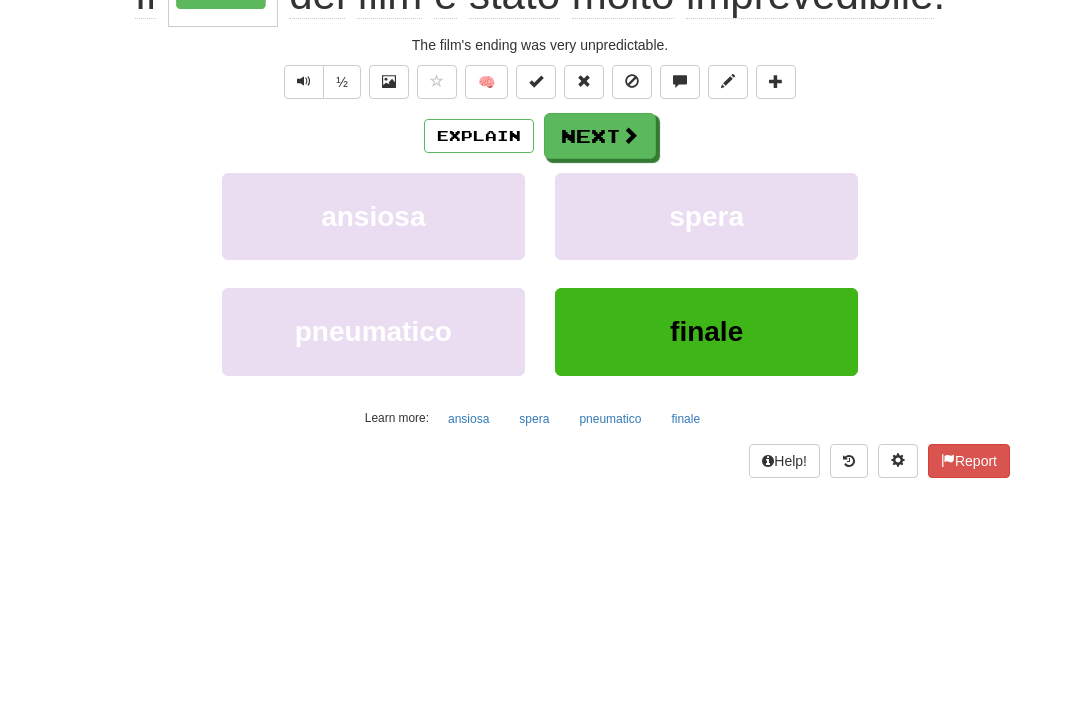 scroll, scrollTop: 243, scrollLeft: 0, axis: vertical 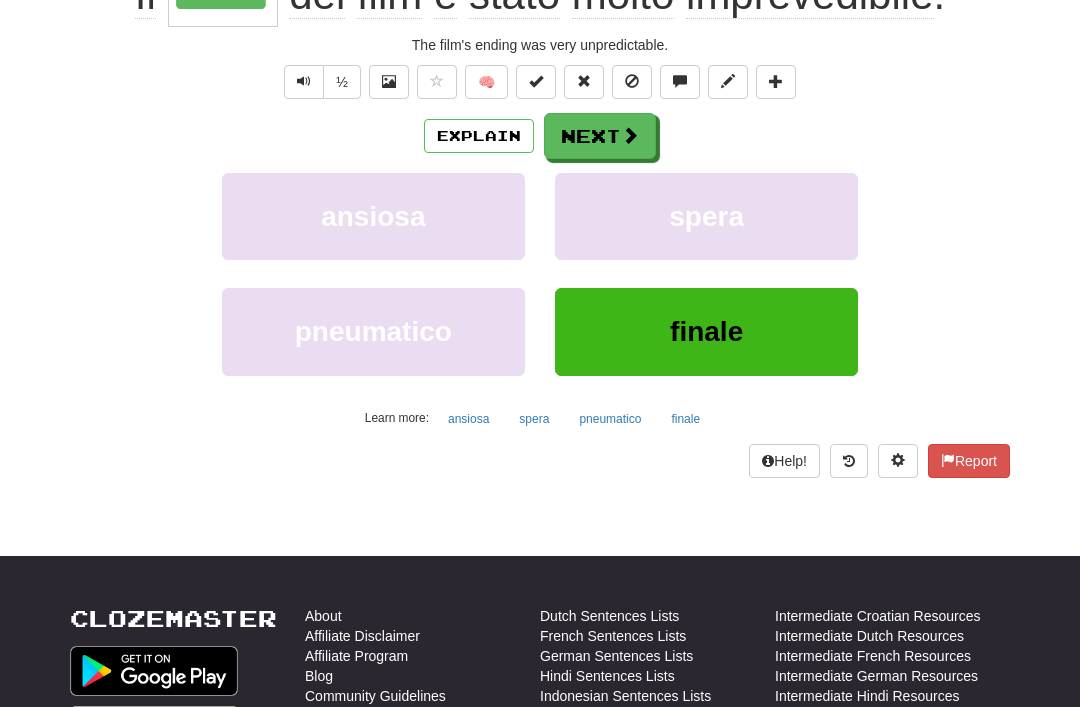 click on "Next" at bounding box center (600, 136) 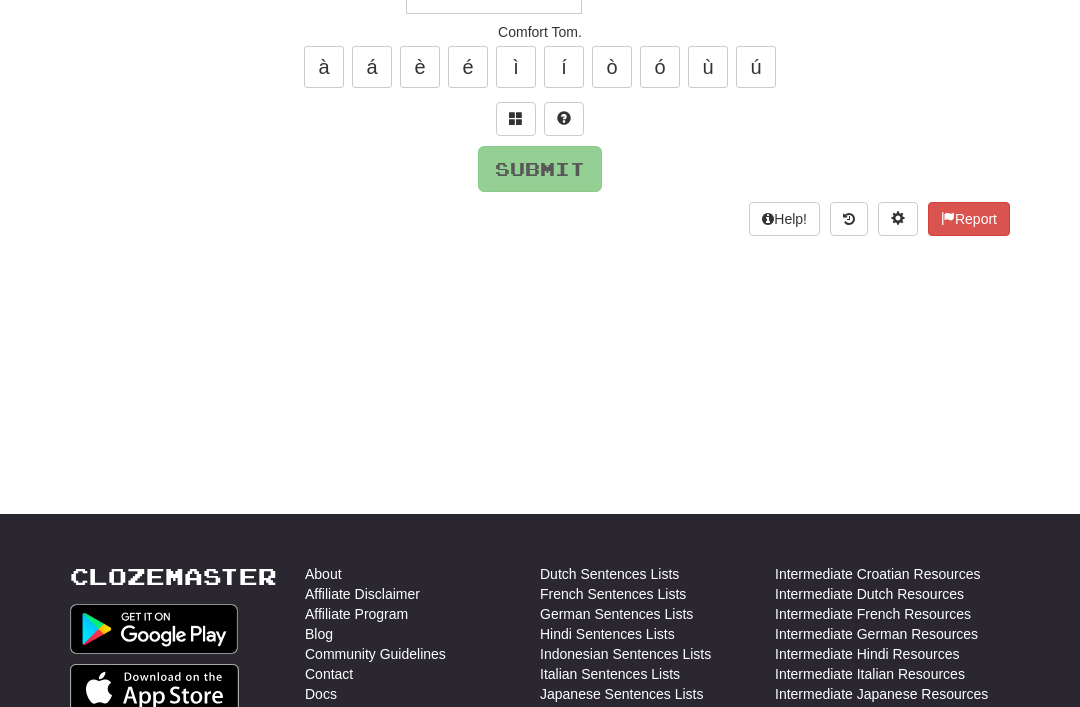 scroll, scrollTop: 44, scrollLeft: 0, axis: vertical 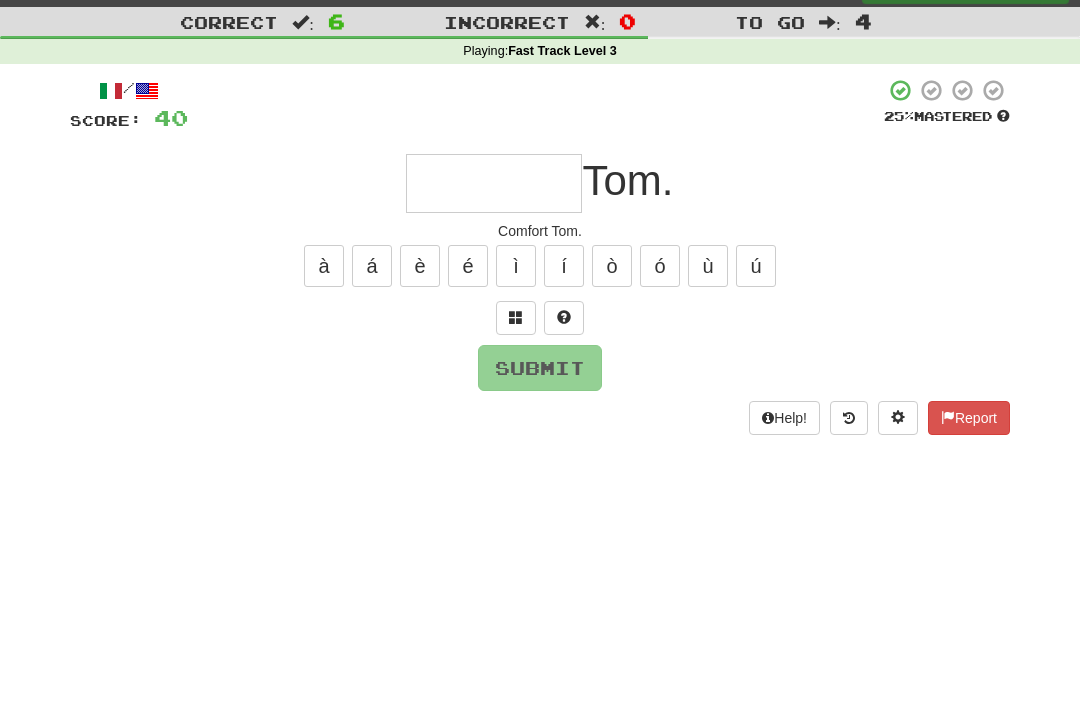 click at bounding box center (516, 317) 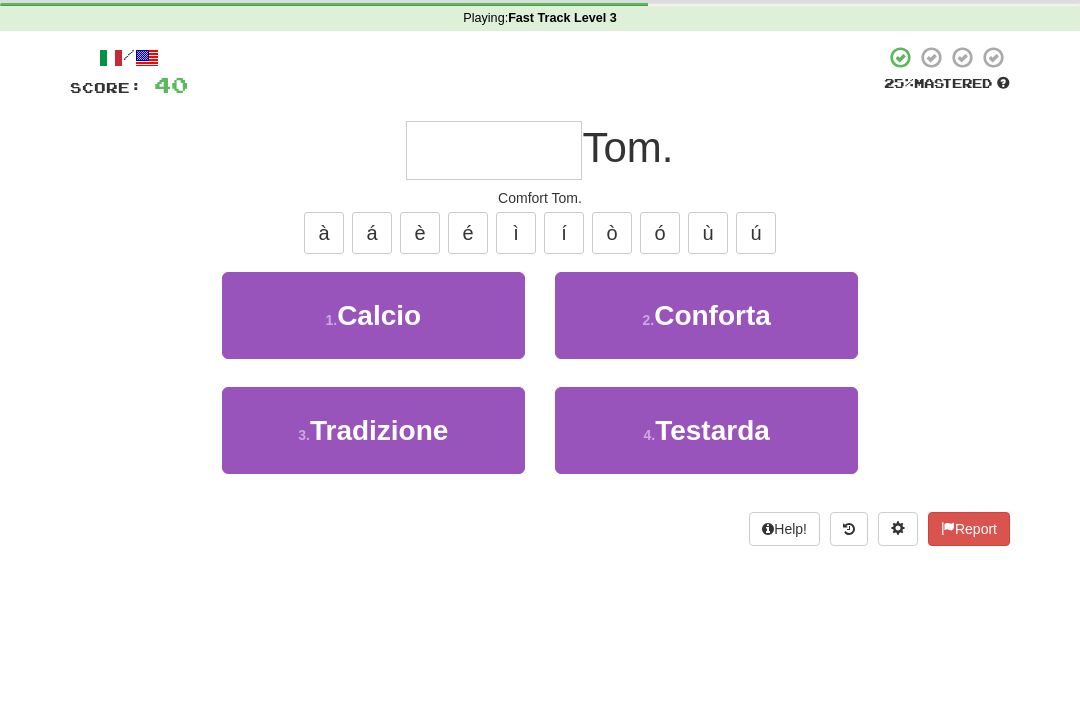 click on "Conforta" at bounding box center [712, 348] 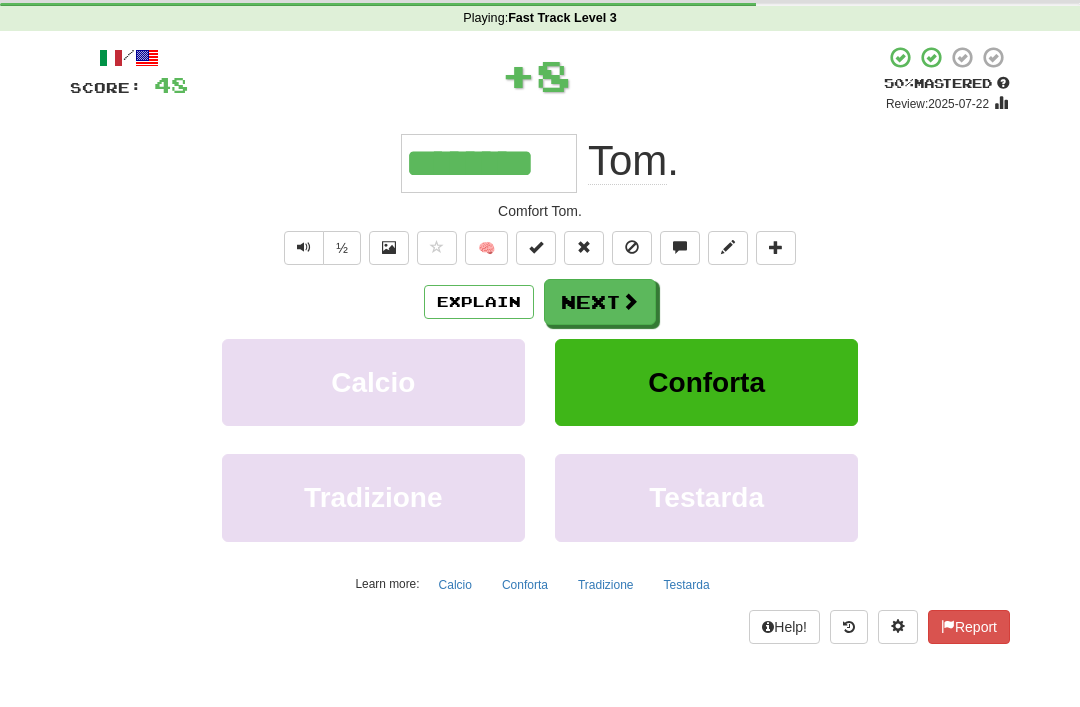 scroll, scrollTop: 77, scrollLeft: 0, axis: vertical 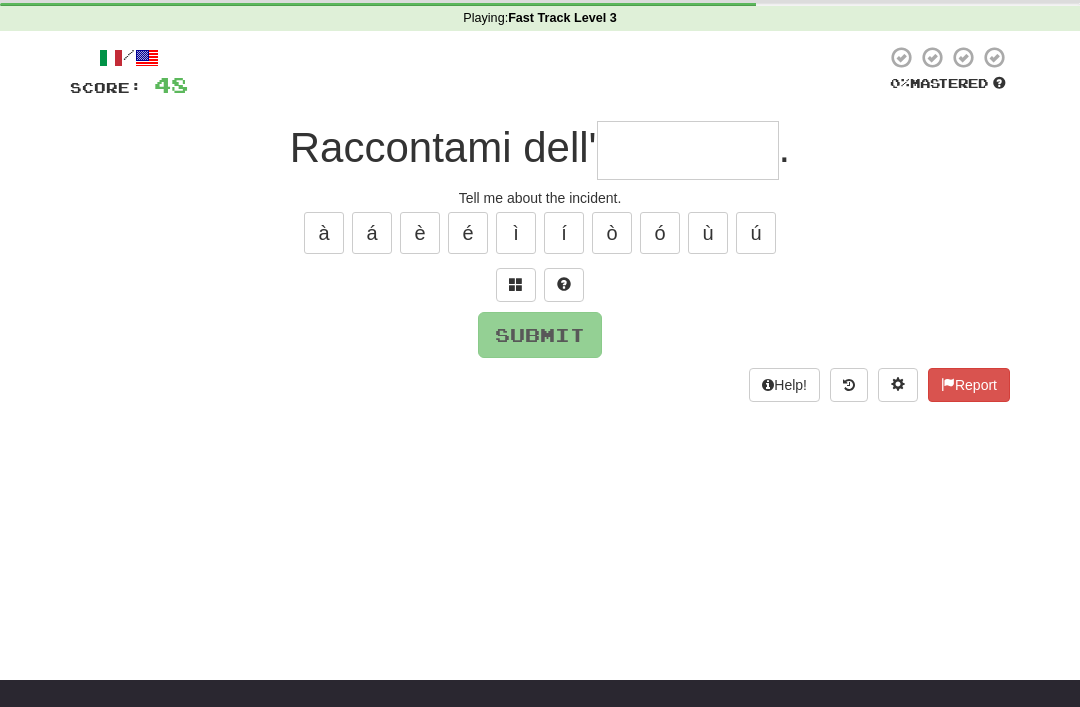 click at bounding box center [516, 284] 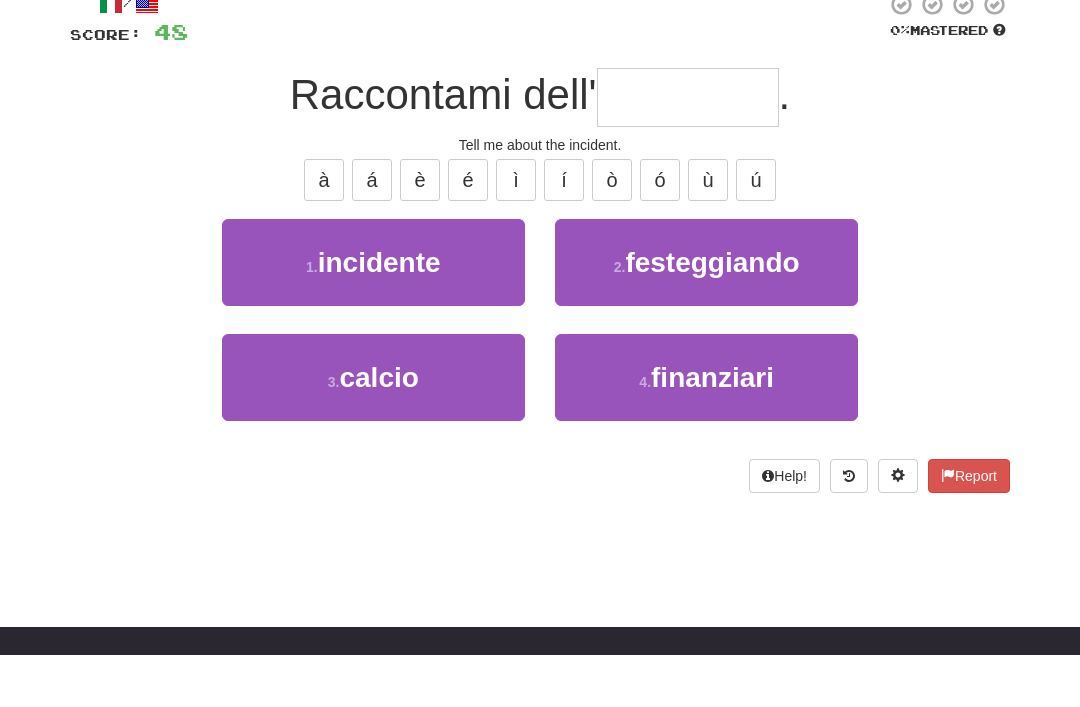 click on "incidente" at bounding box center [379, 315] 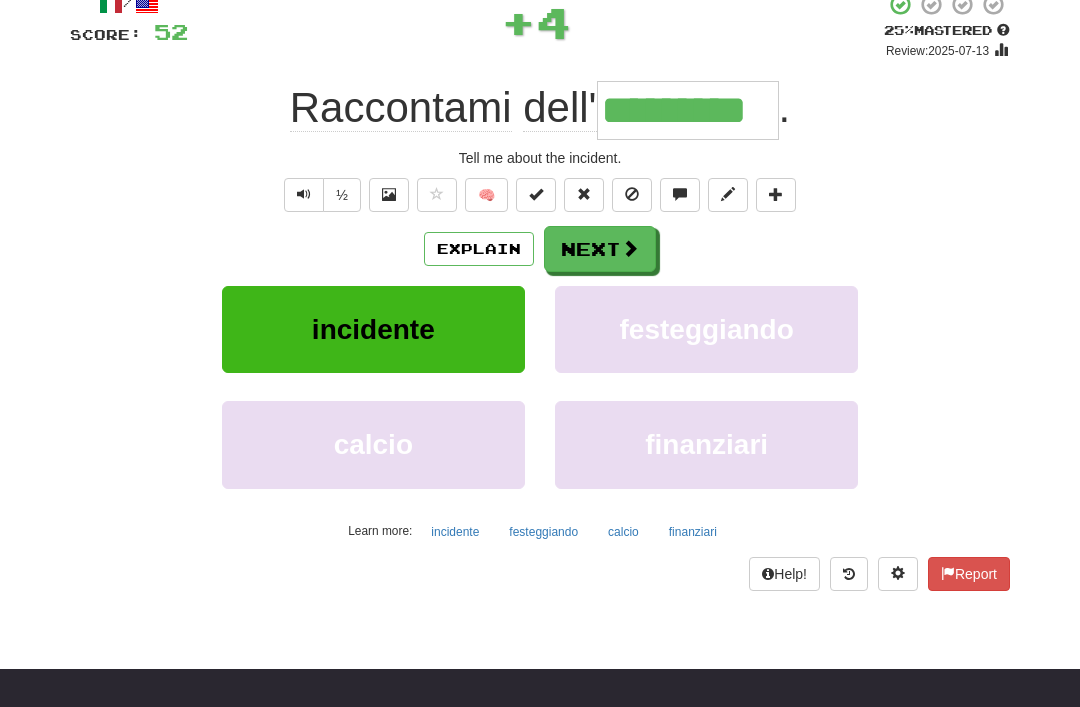 click on "Next" at bounding box center [600, 249] 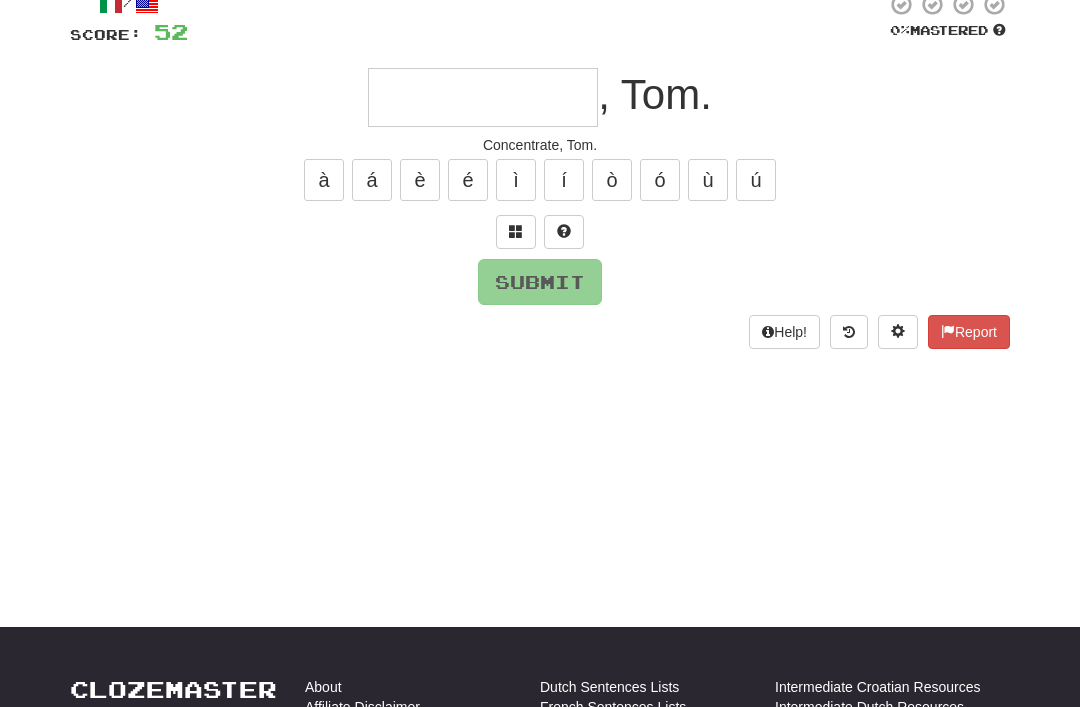 scroll, scrollTop: 129, scrollLeft: 0, axis: vertical 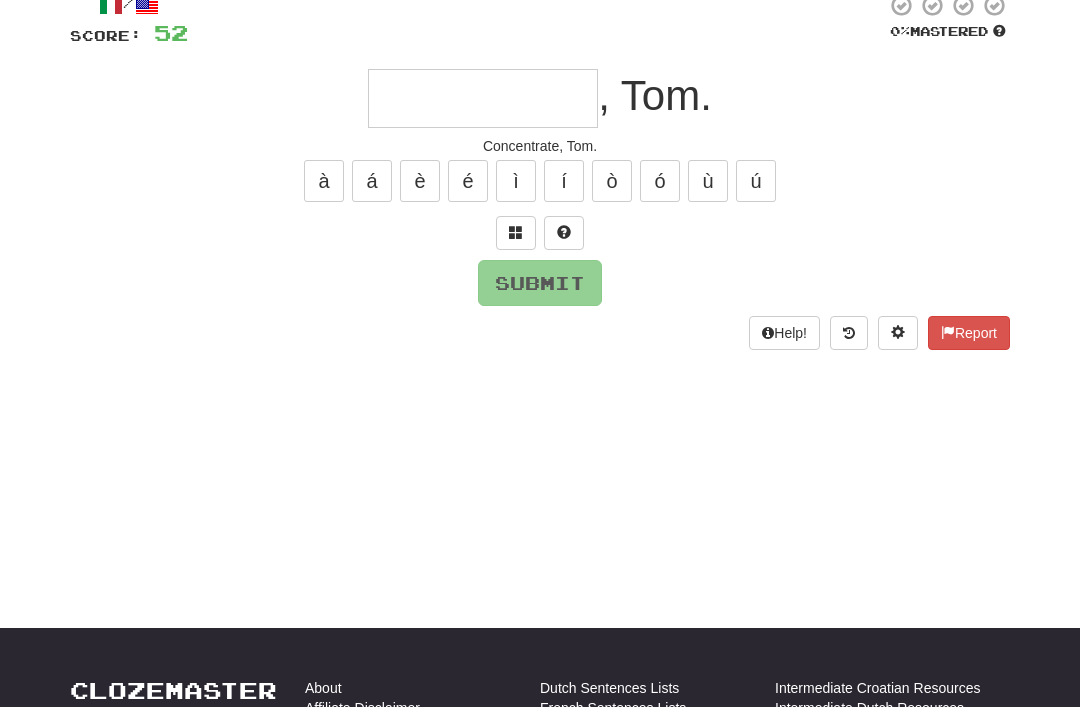 click at bounding box center [516, 232] 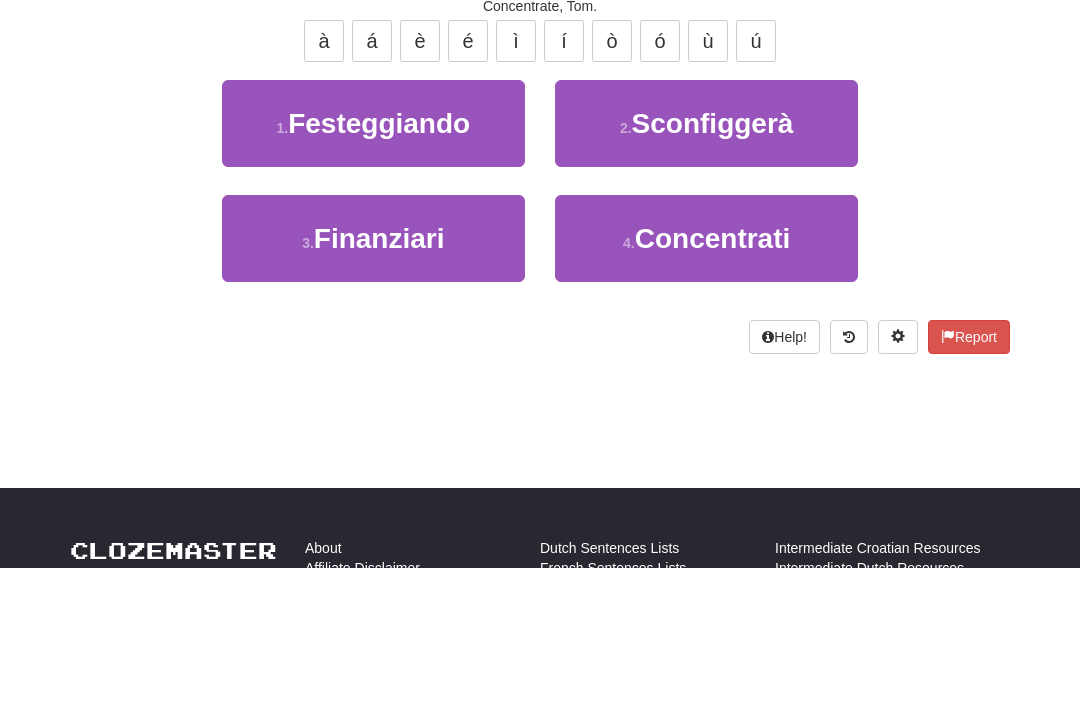 click on "4 ." at bounding box center [629, 383] 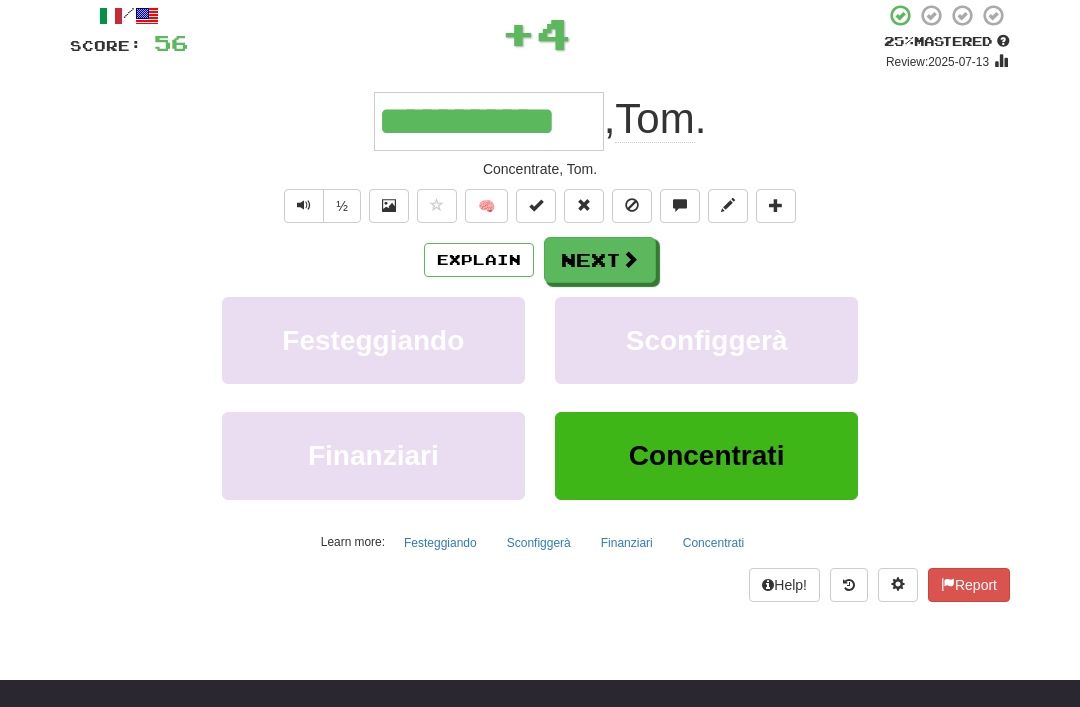 click on "Next" at bounding box center (600, 260) 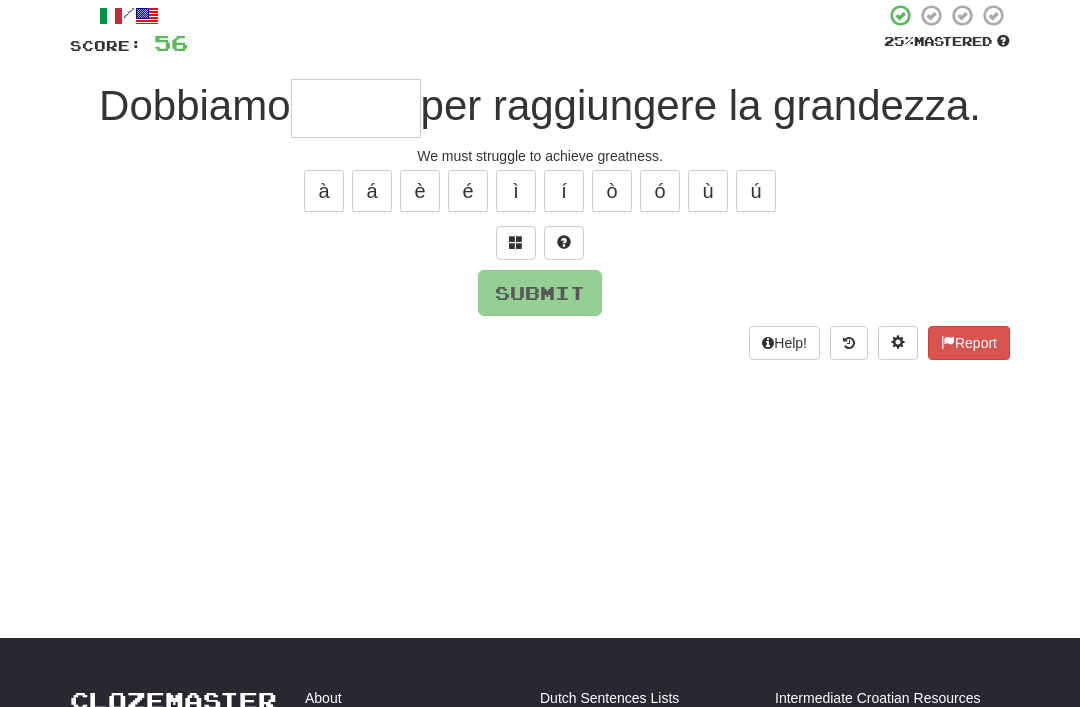 scroll, scrollTop: 118, scrollLeft: 0, axis: vertical 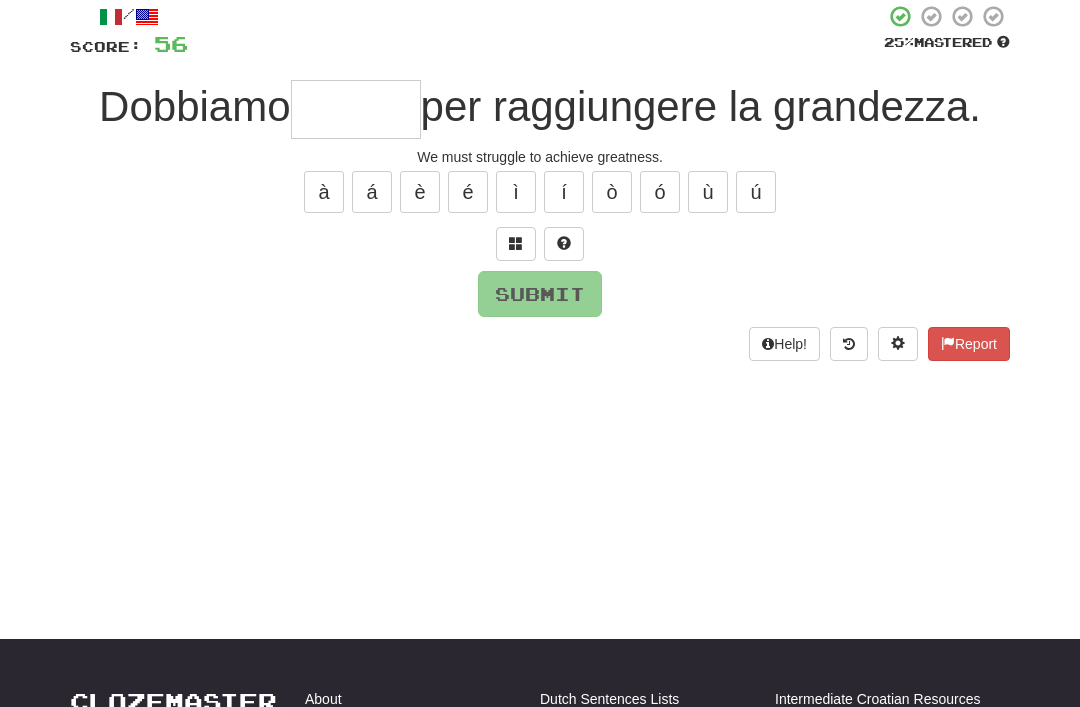 click at bounding box center (516, 244) 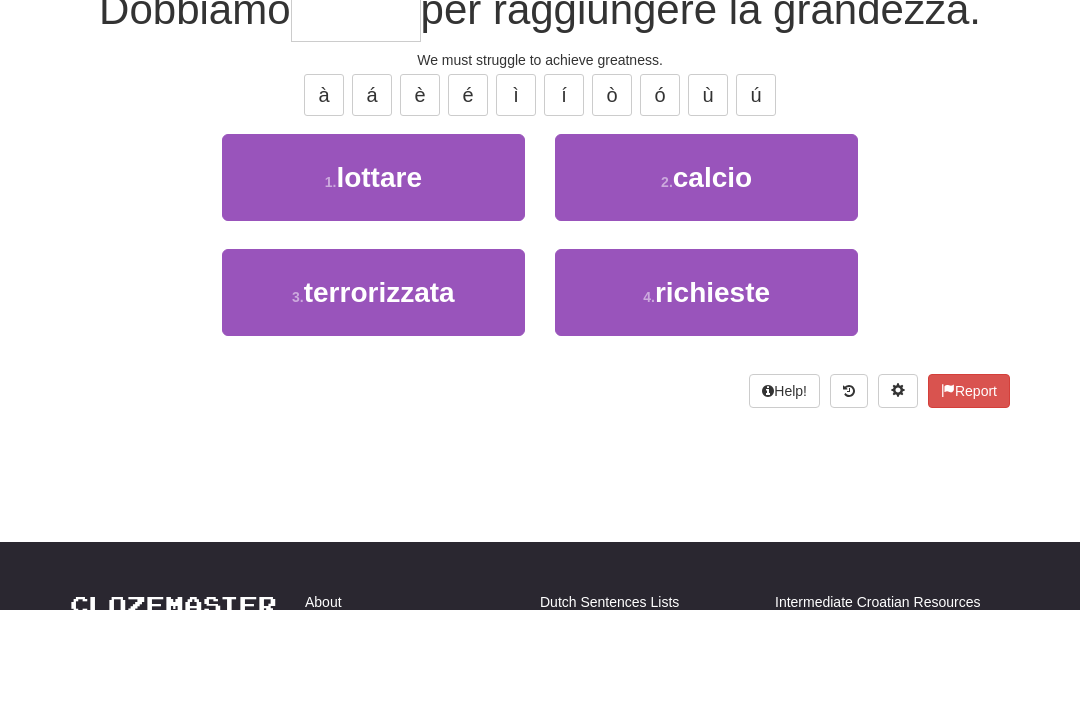 click on "1 .  lottare" at bounding box center [373, 274] 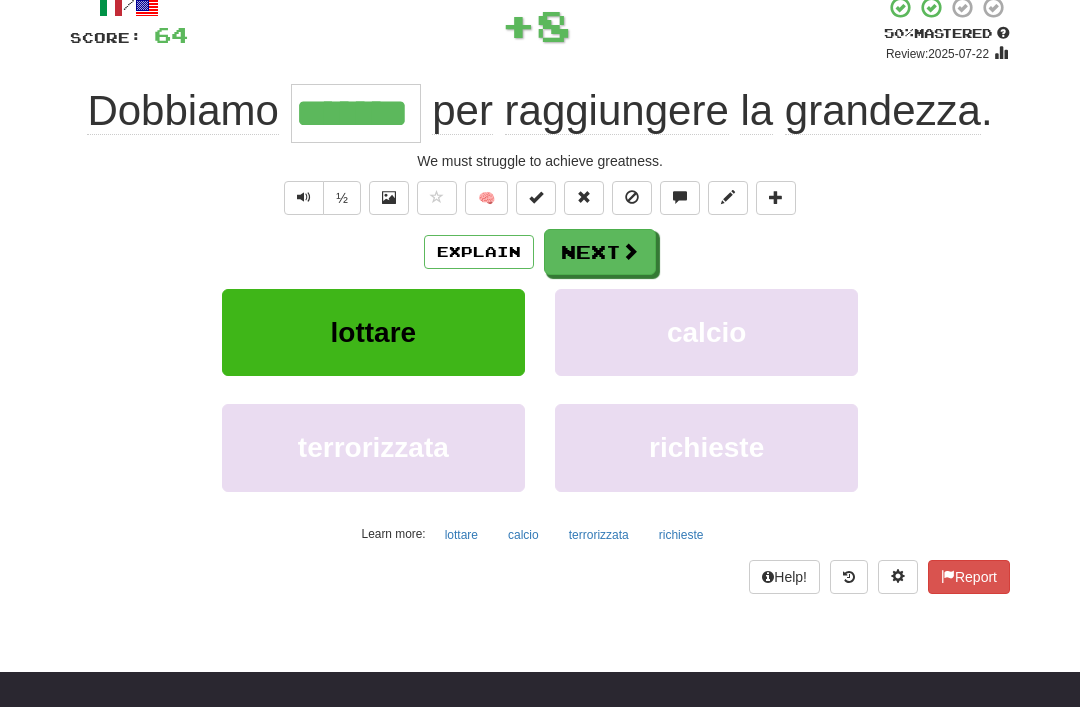 click on "Next" at bounding box center [600, 253] 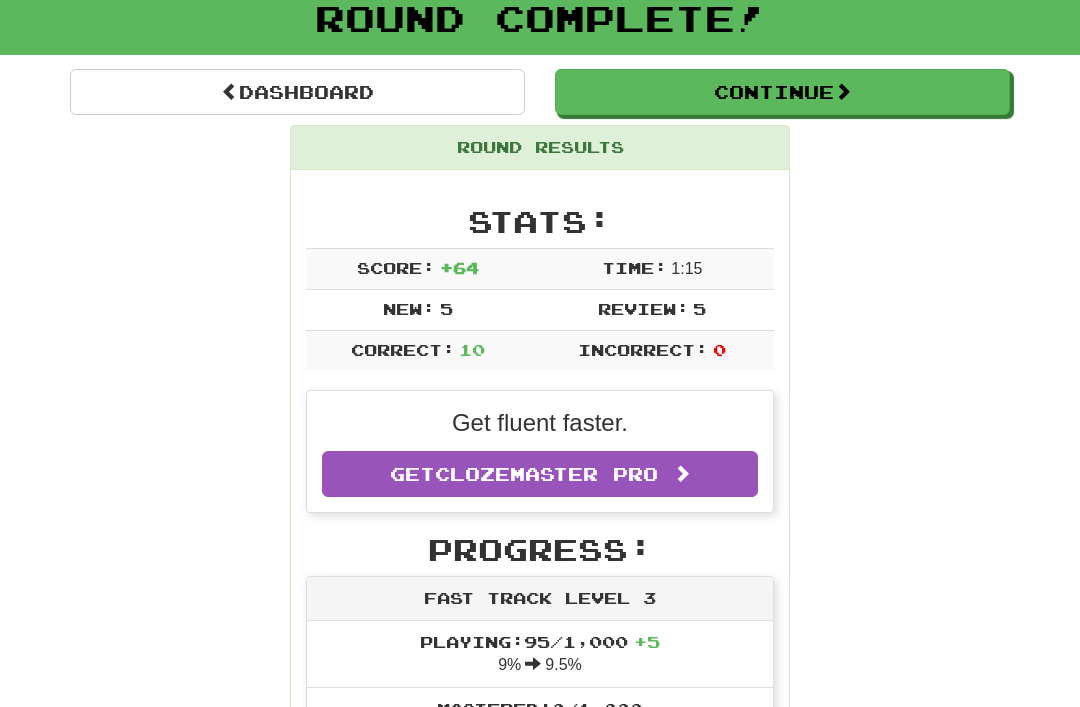 click on "Dashboard" at bounding box center (297, 92) 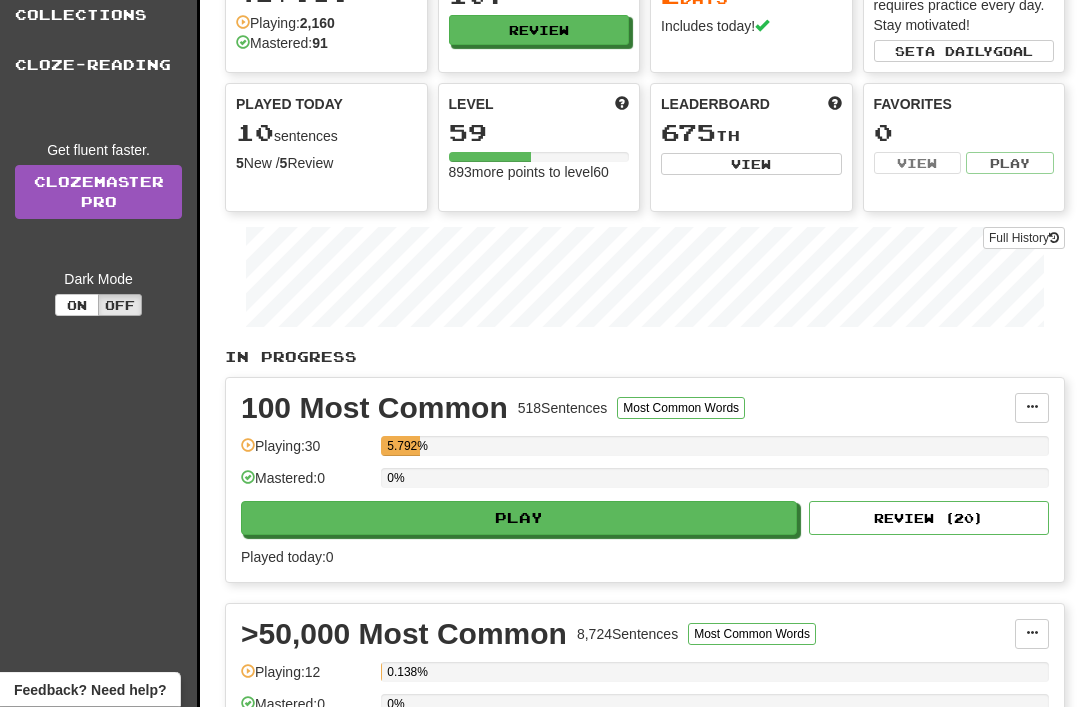 scroll, scrollTop: 0, scrollLeft: 0, axis: both 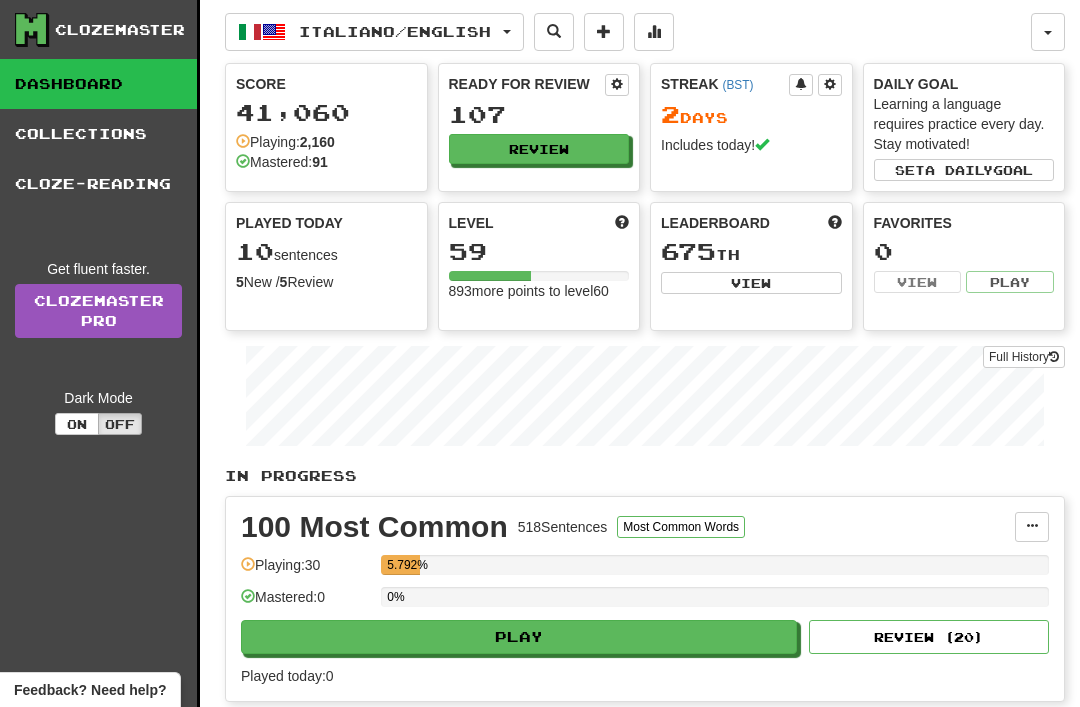 click on "Italiano  /  English" at bounding box center [374, 32] 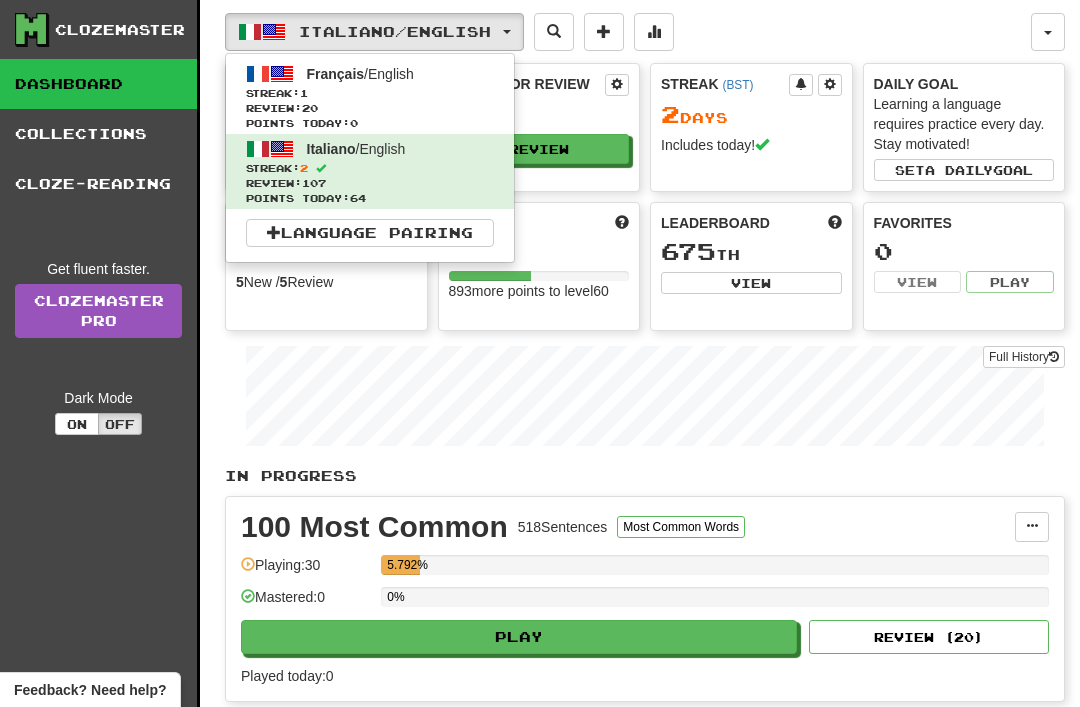 click on "1" at bounding box center [304, 93] 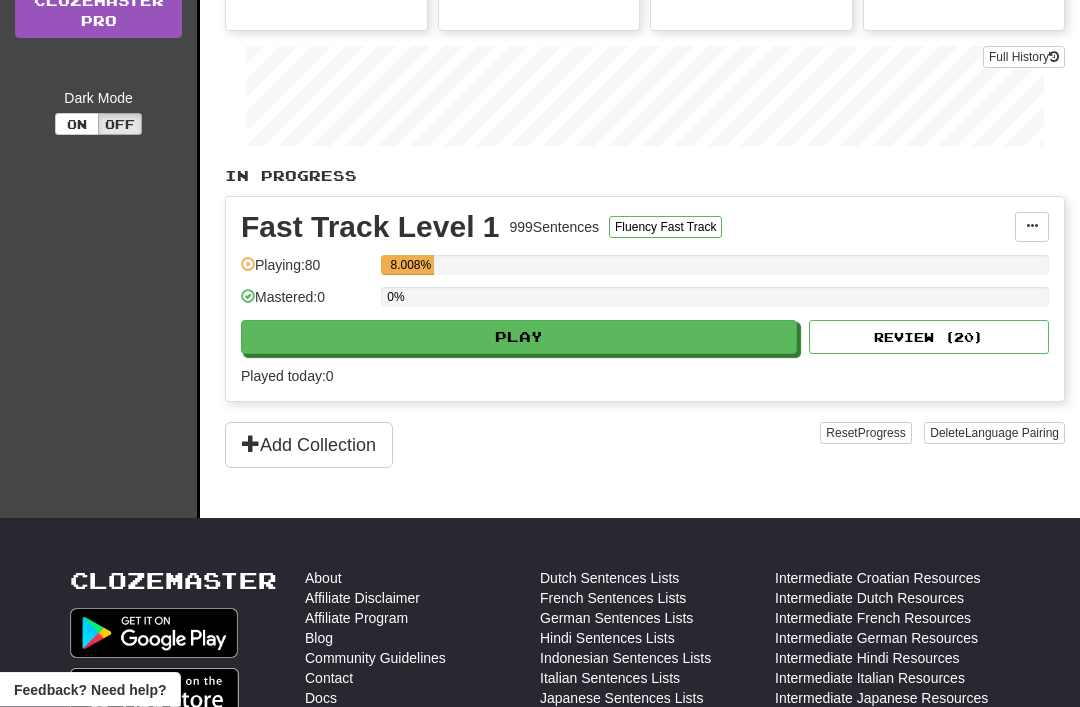 scroll, scrollTop: 300, scrollLeft: 0, axis: vertical 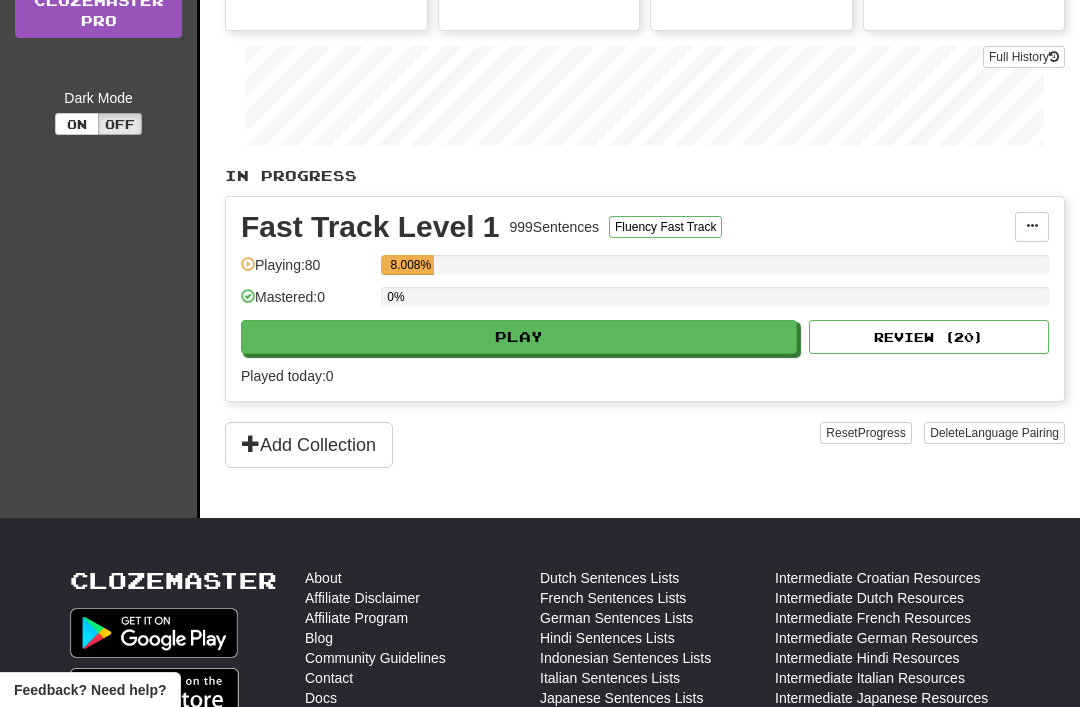 click on "Play" at bounding box center [519, 337] 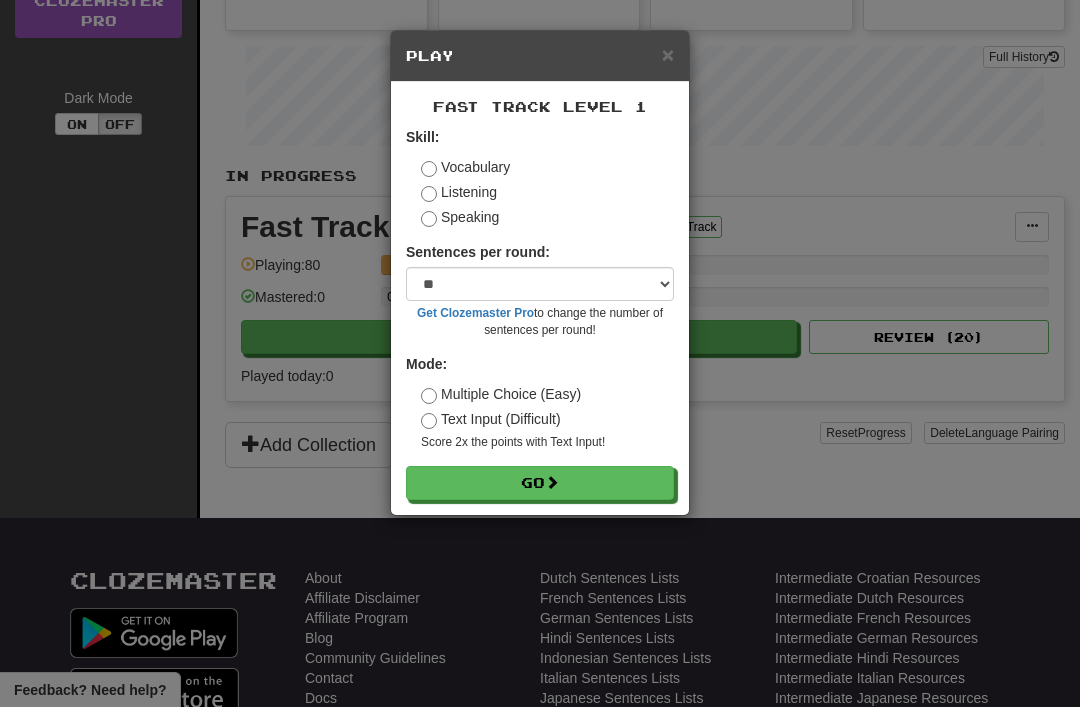 click on "Go" at bounding box center [540, 483] 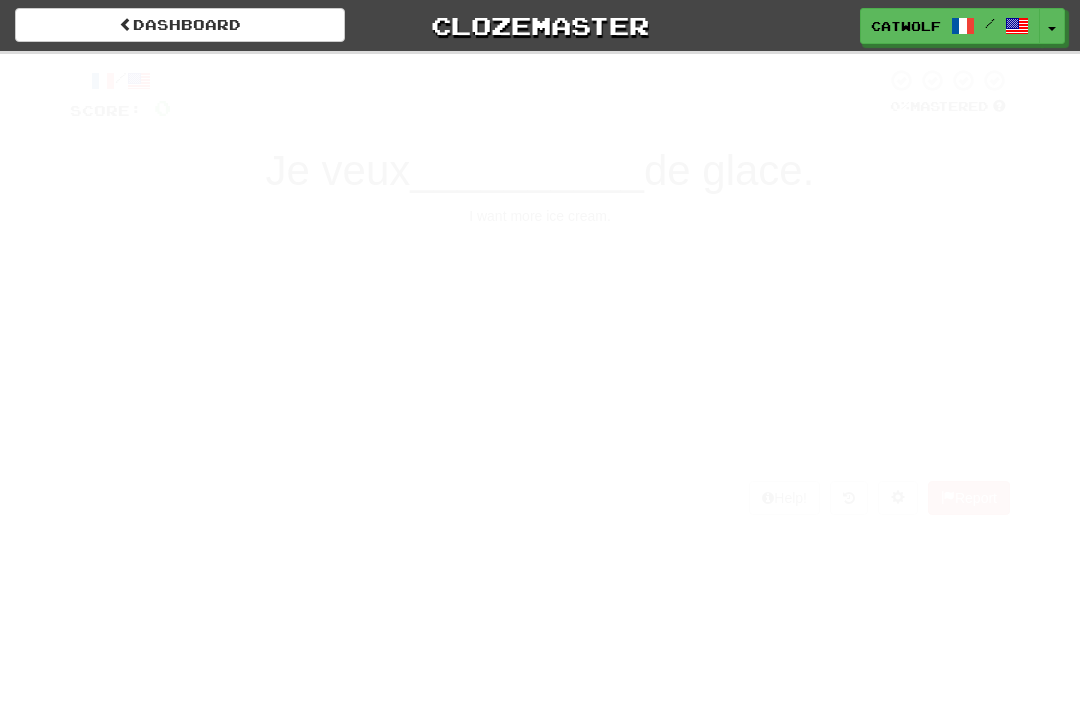 scroll, scrollTop: 0, scrollLeft: 0, axis: both 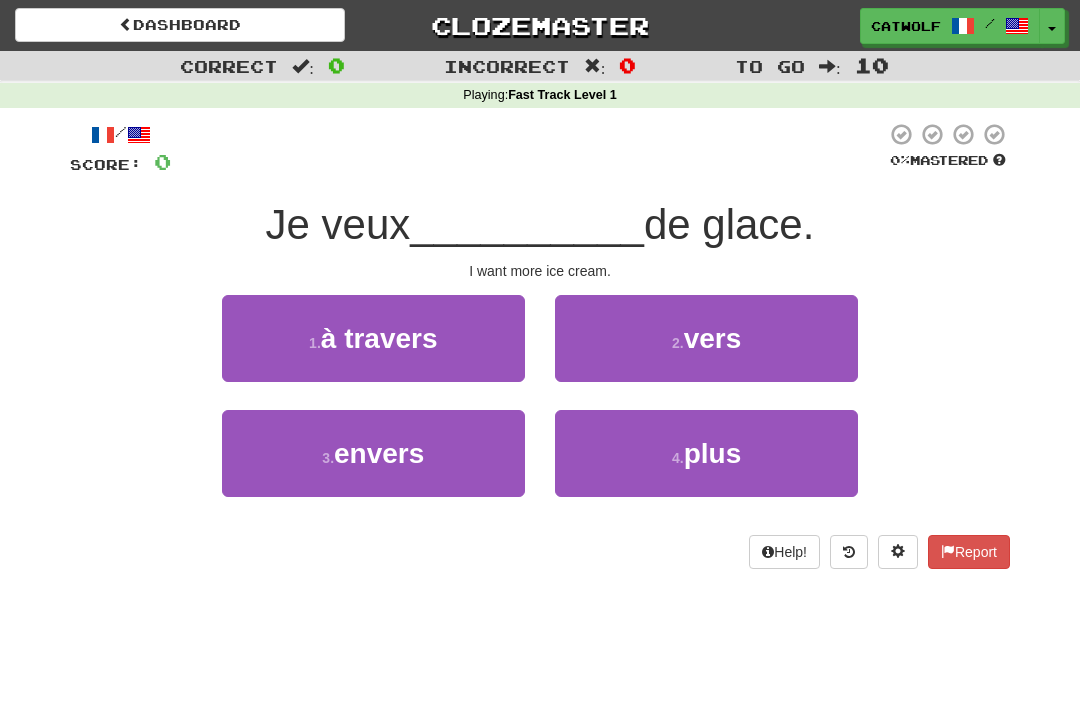 click on "4 .  plus" at bounding box center [706, 453] 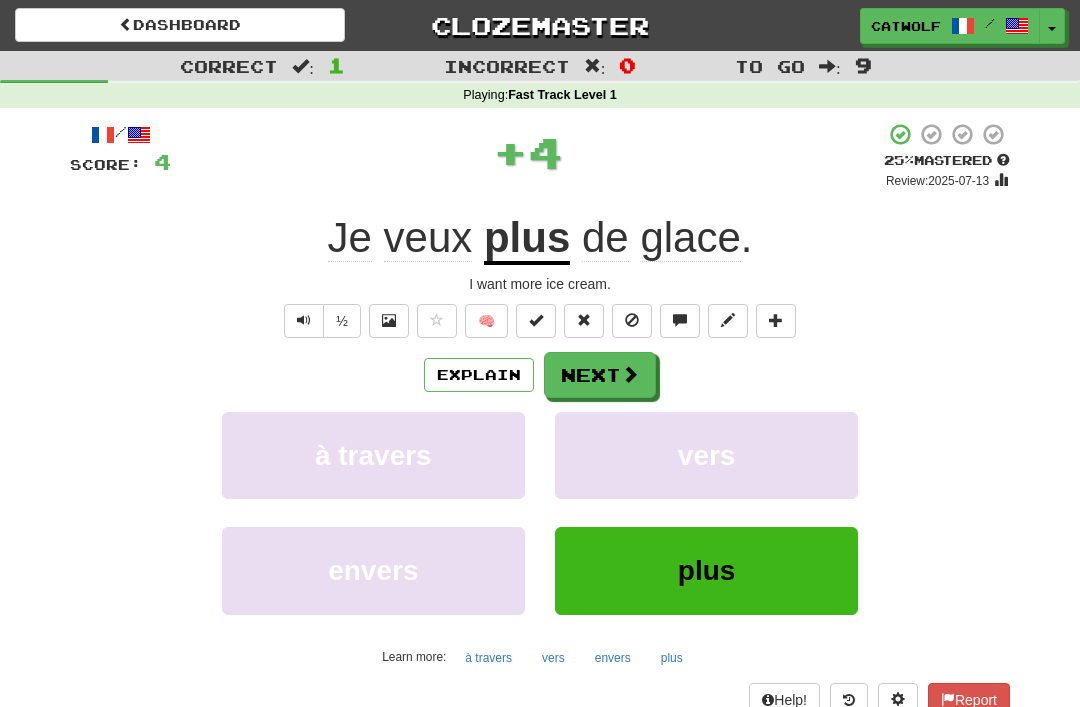 click on "Next" at bounding box center [600, 375] 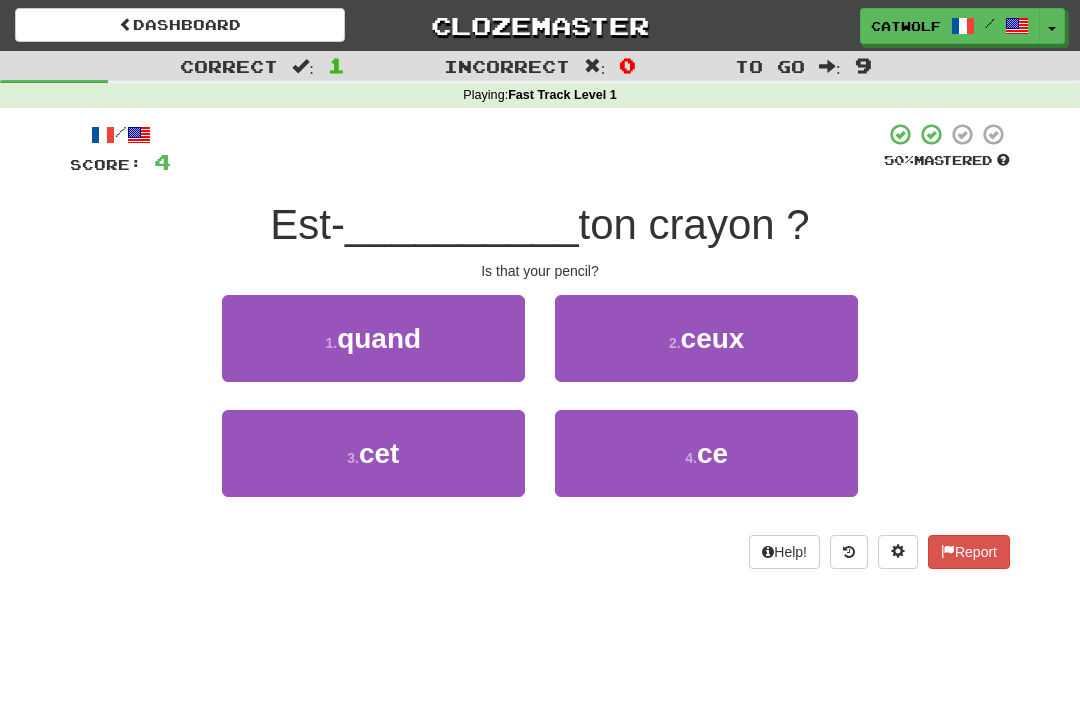 click on "4 .  ce" at bounding box center [706, 453] 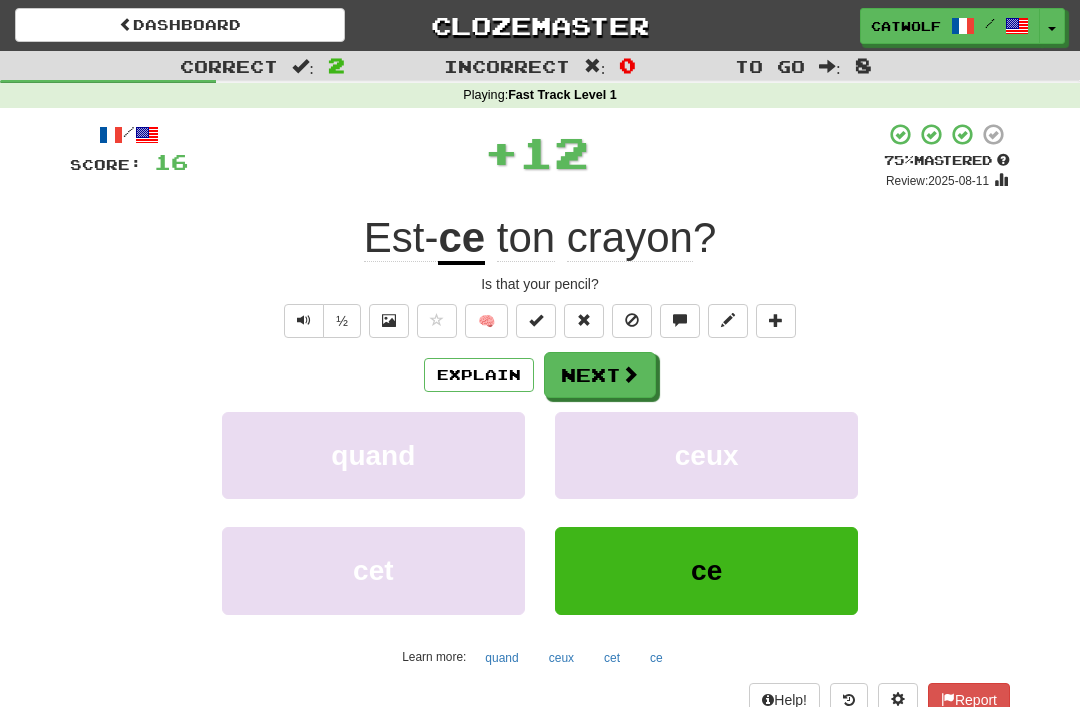 click on "Next" at bounding box center (600, 375) 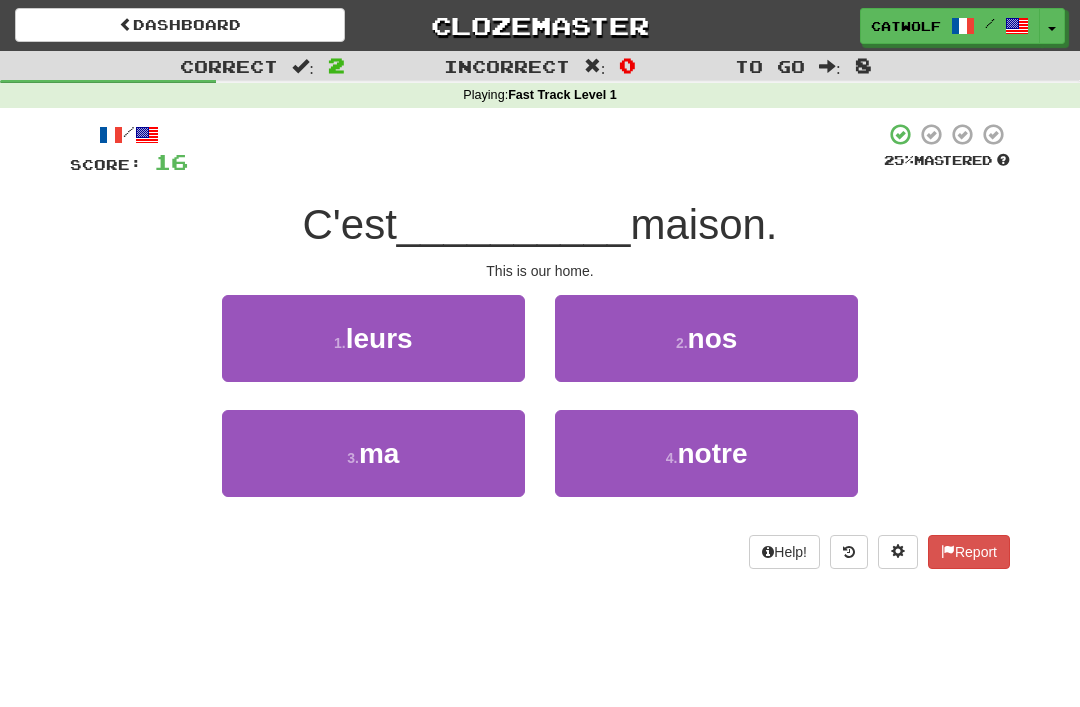 click on "4 .  notre" at bounding box center [706, 453] 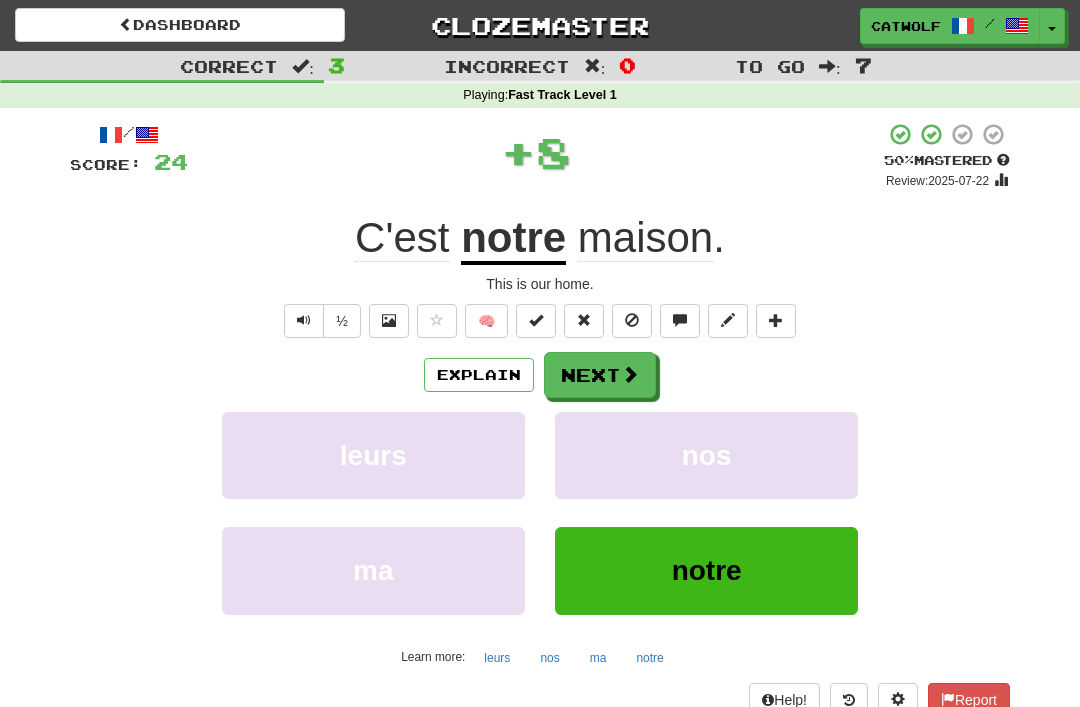 click on "Next" at bounding box center (600, 375) 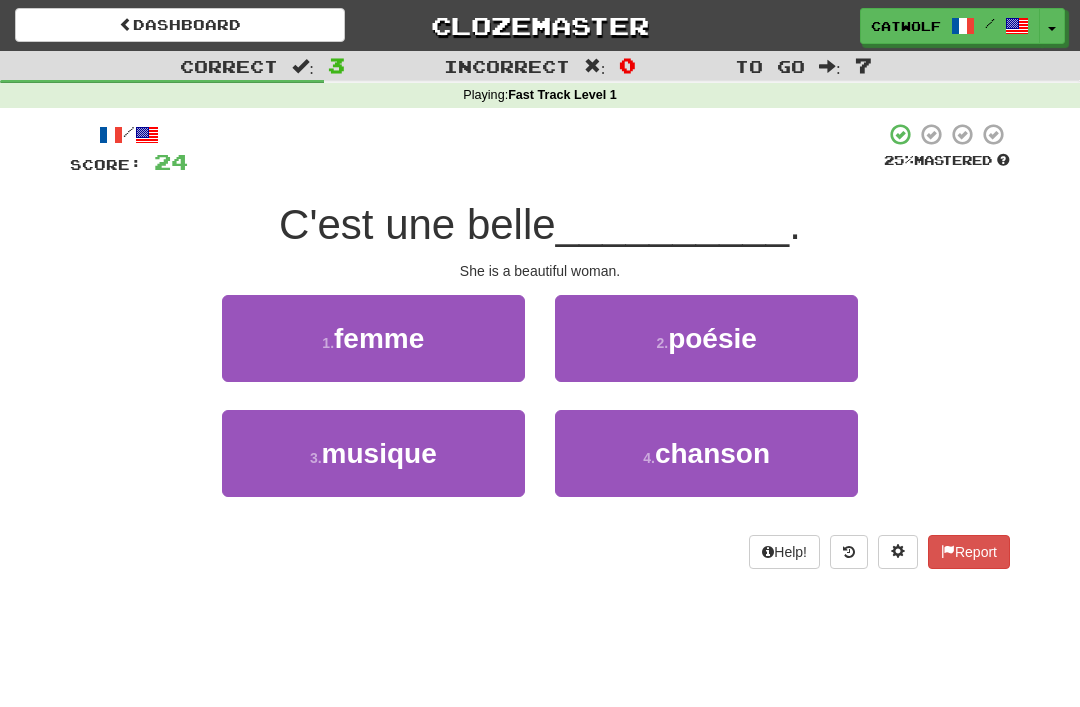 click on "1 .  femme" at bounding box center (373, 338) 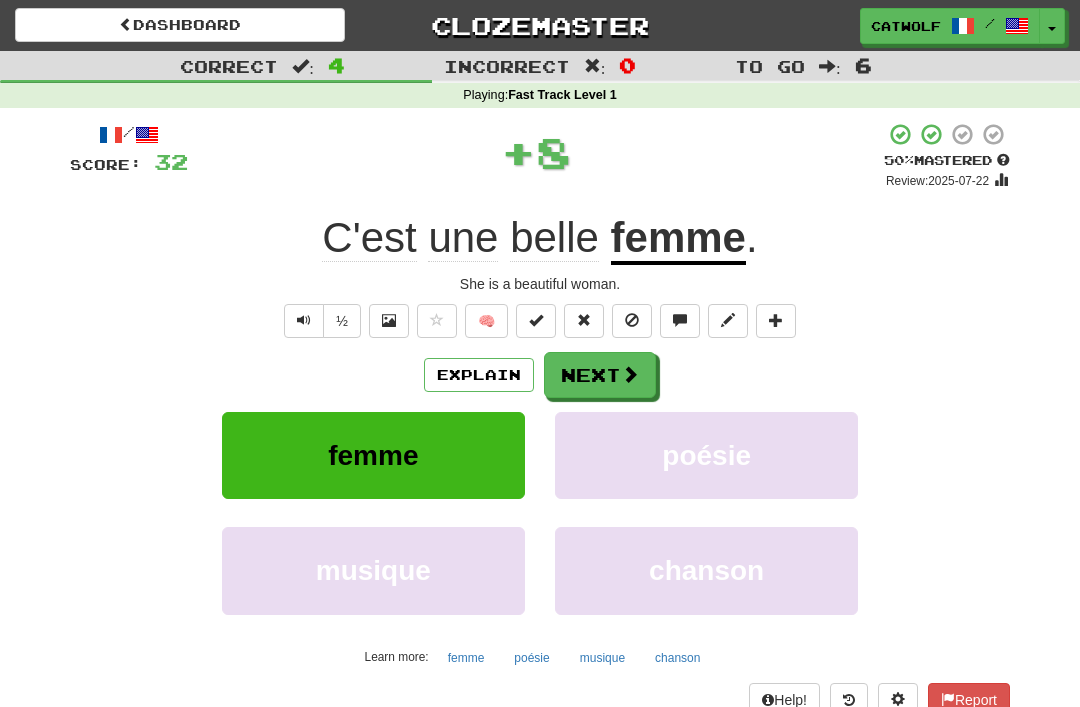 click on "Next" at bounding box center [600, 375] 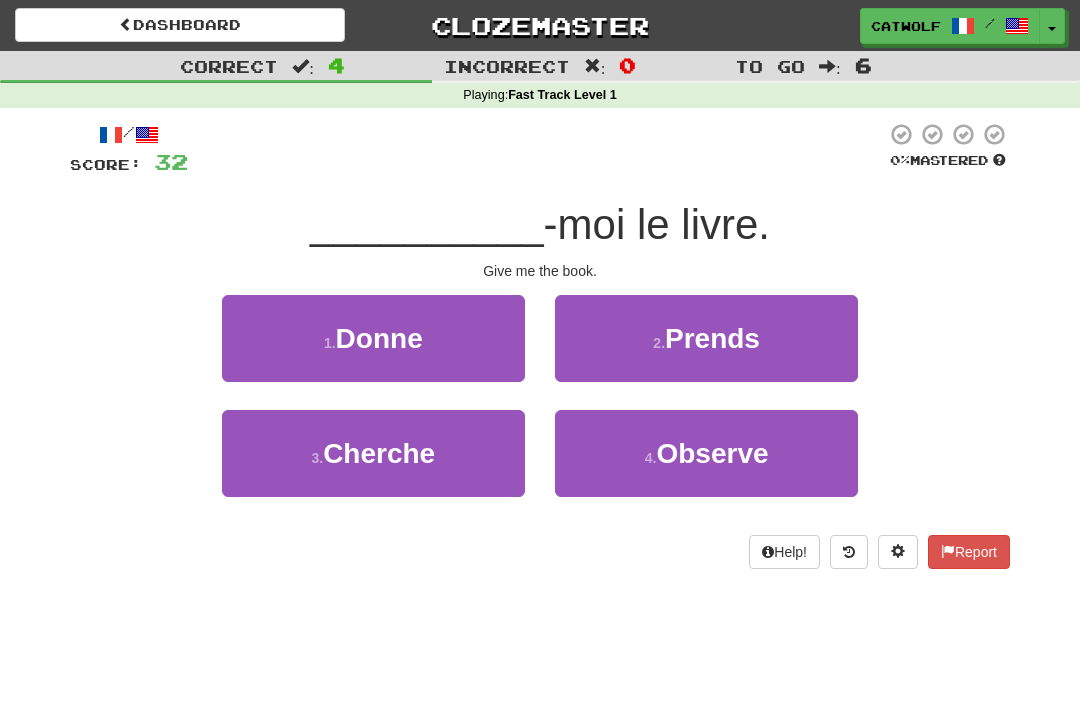 click on "Donne" at bounding box center [379, 338] 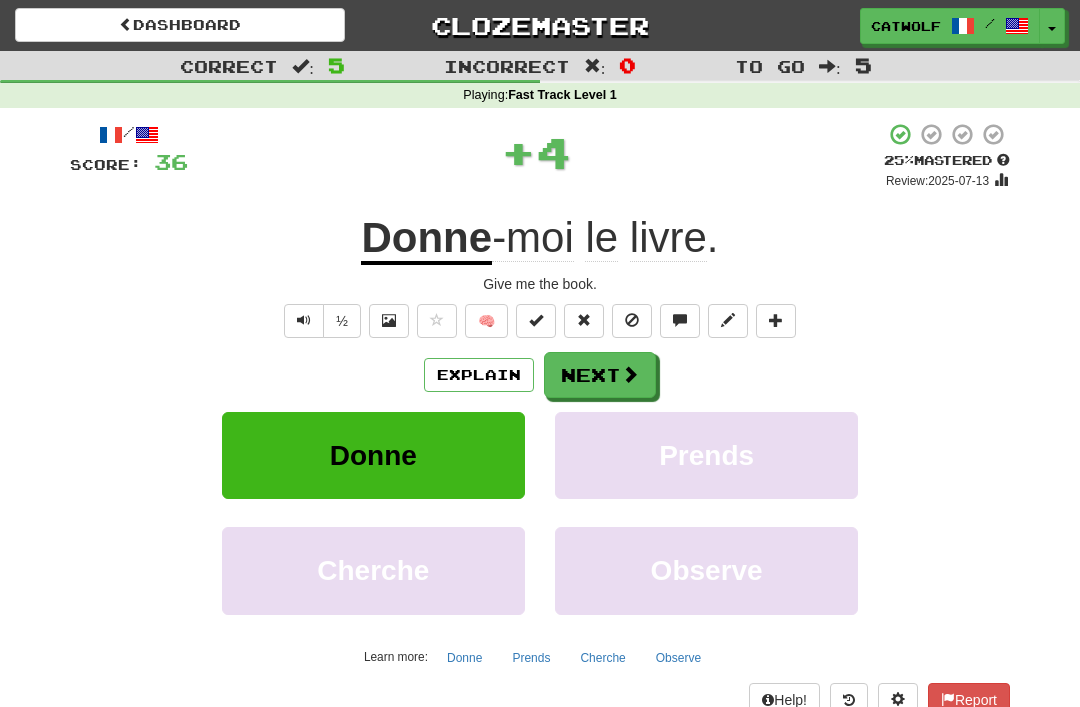 click on "Next" at bounding box center (600, 375) 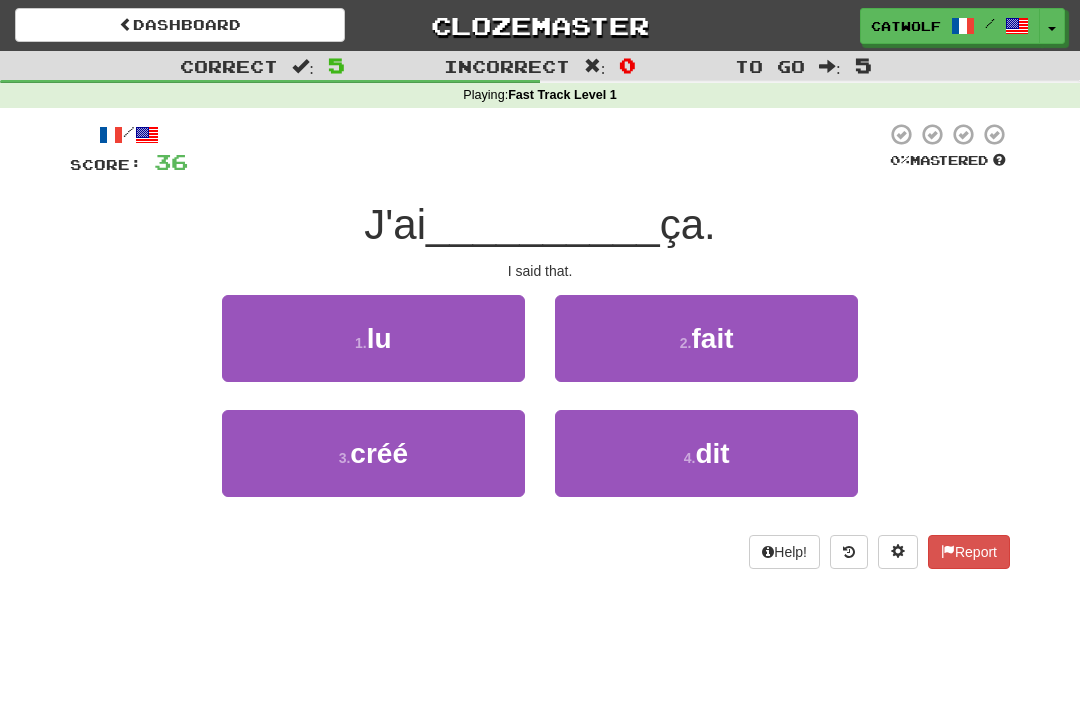 click on "4 .  dit" at bounding box center [706, 453] 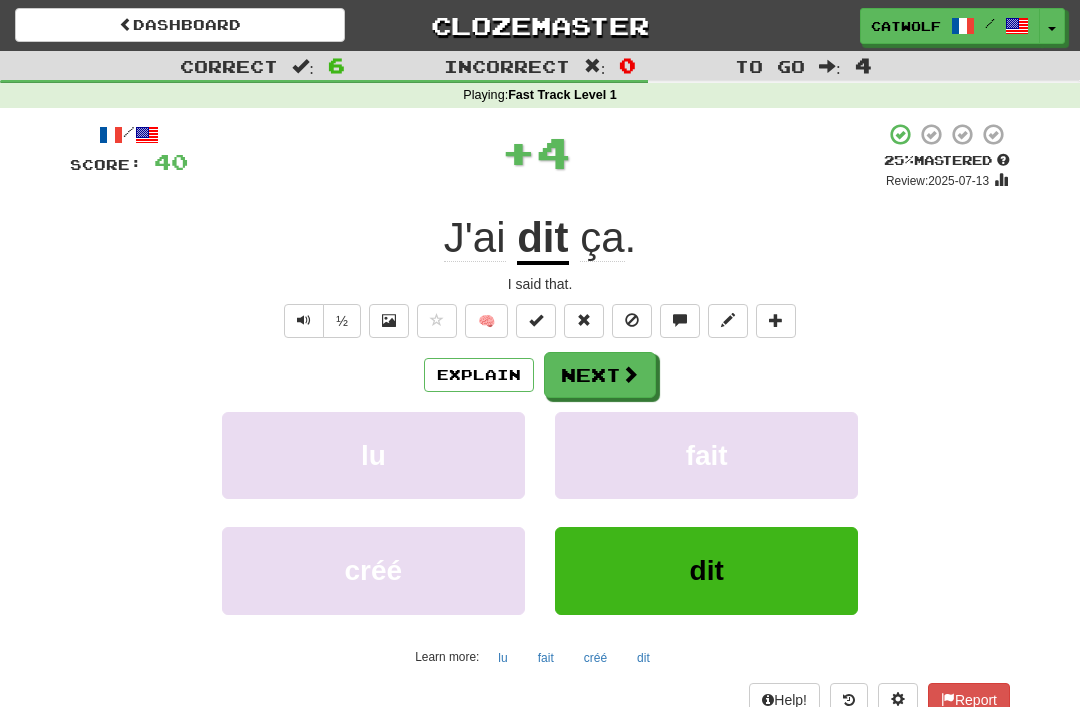 click on "Next" at bounding box center [600, 375] 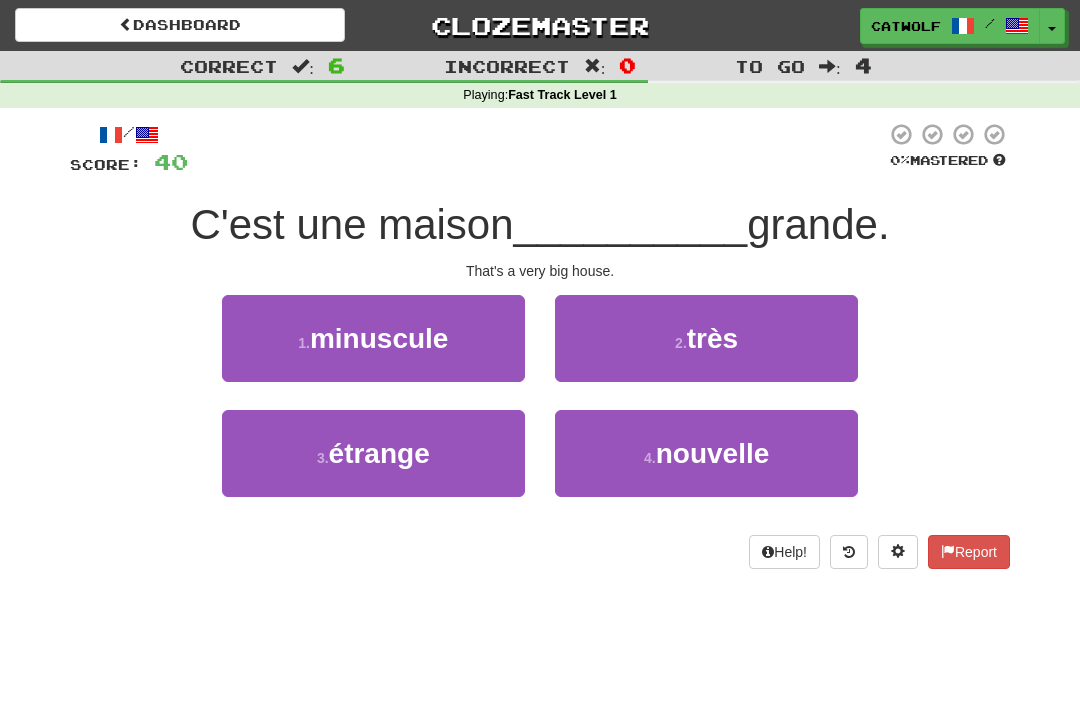 click on "2 .  très" at bounding box center [706, 338] 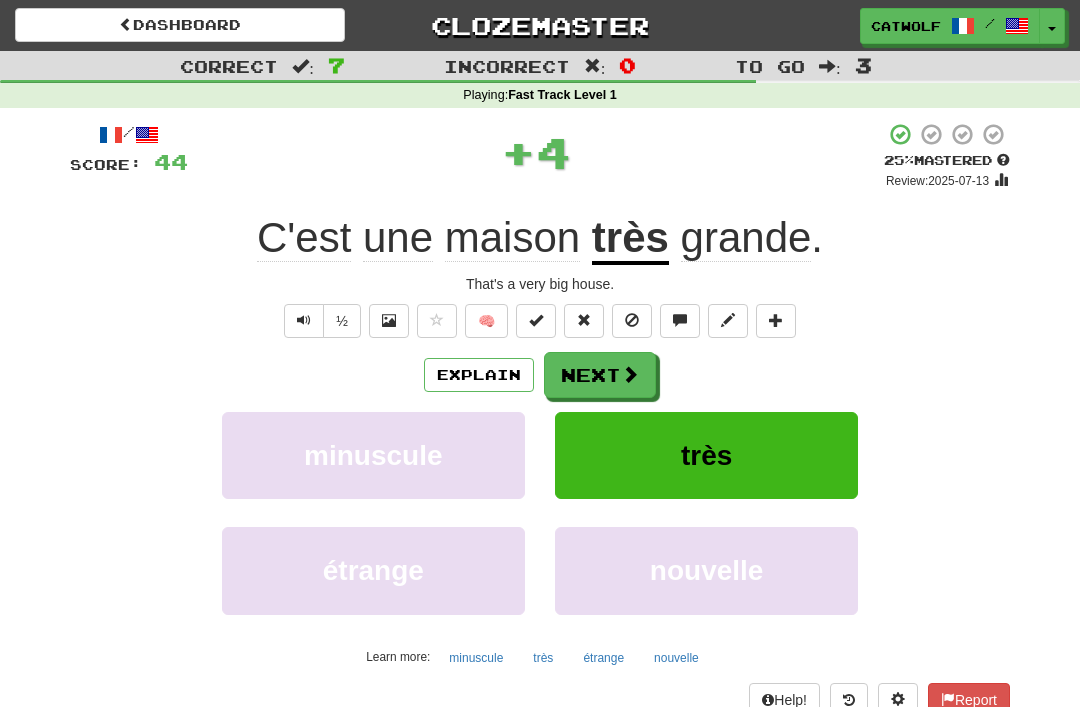 click on "Next" at bounding box center (600, 375) 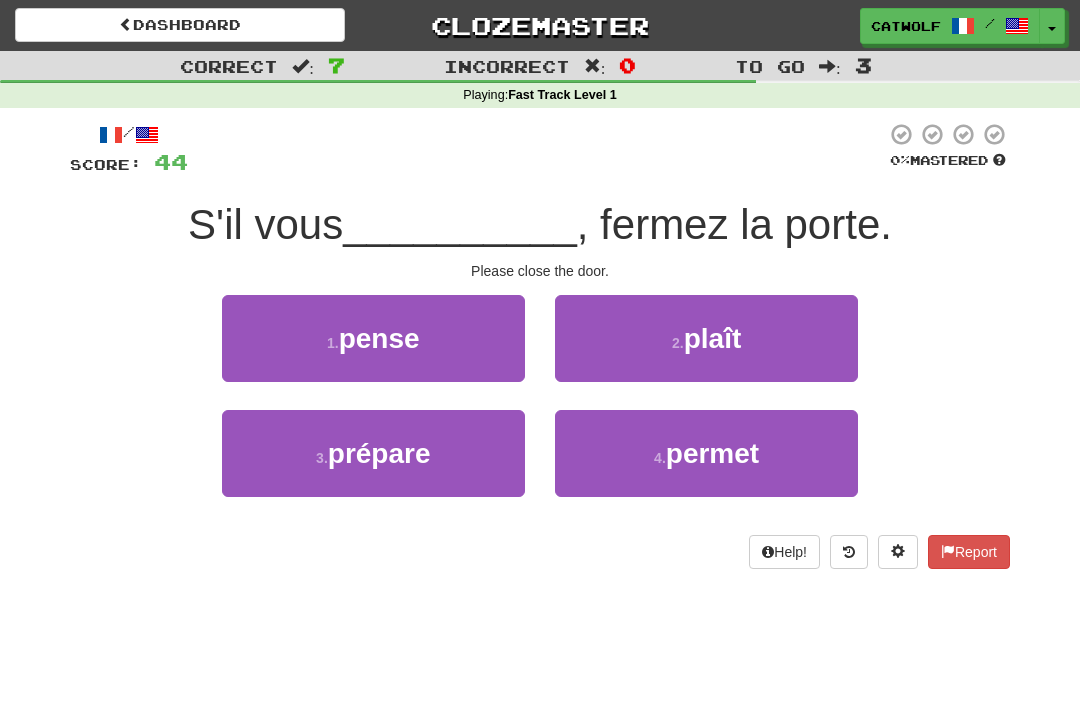 click on "2 .  plaît" at bounding box center [706, 338] 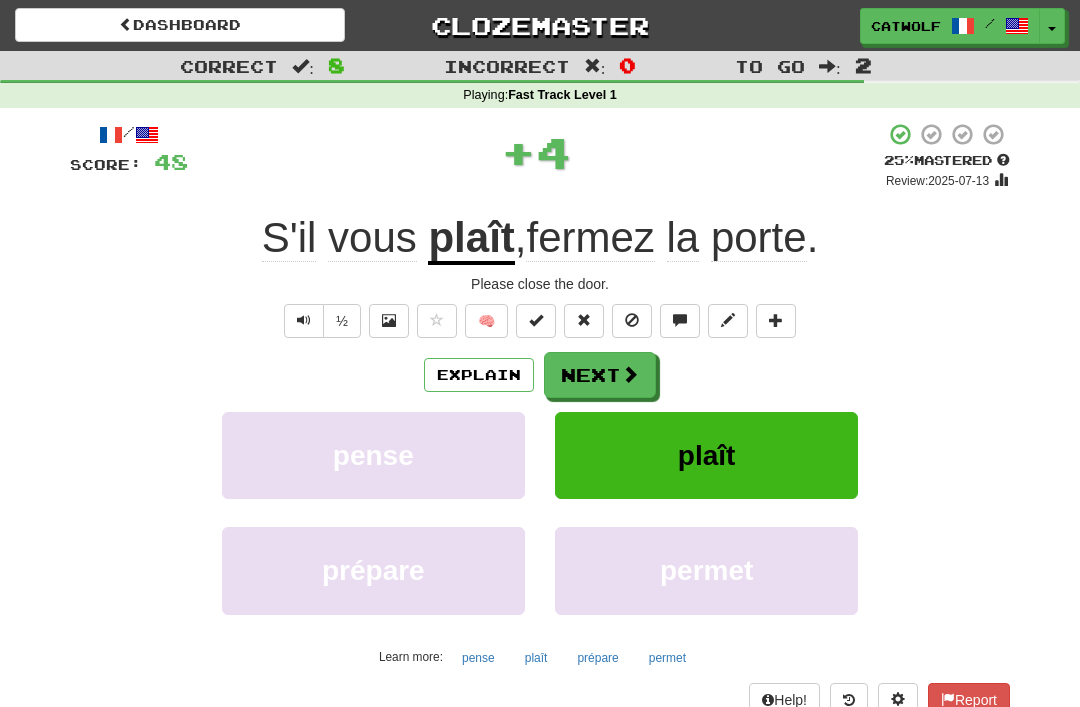 click on "Next" at bounding box center [600, 375] 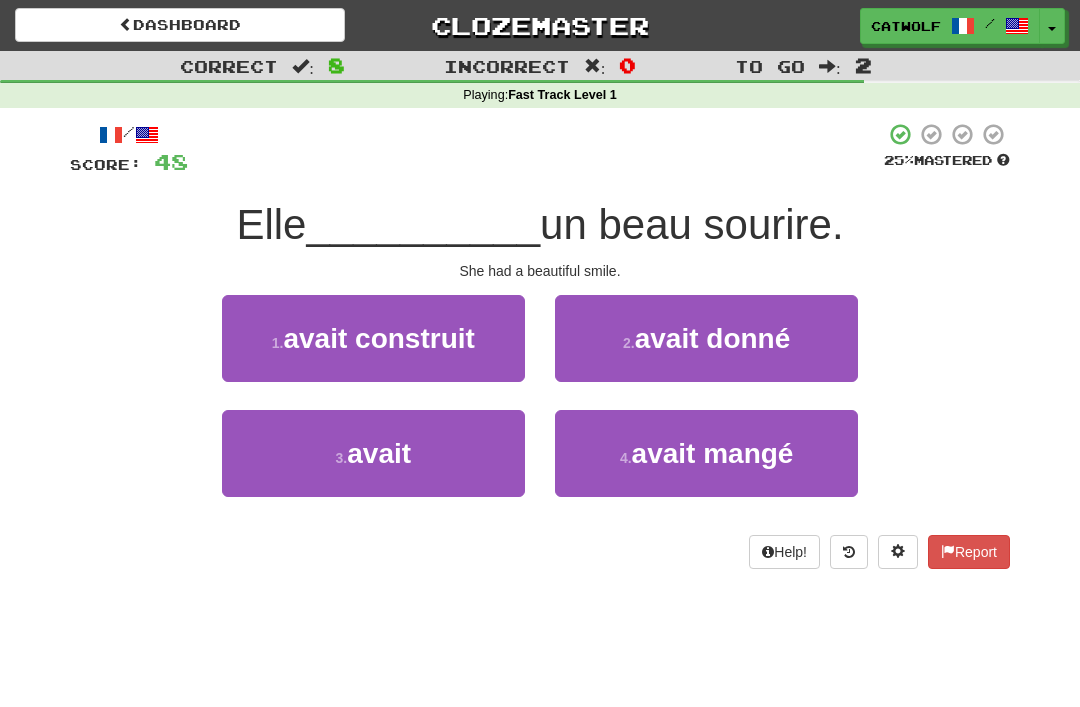 click on "avait" at bounding box center [379, 453] 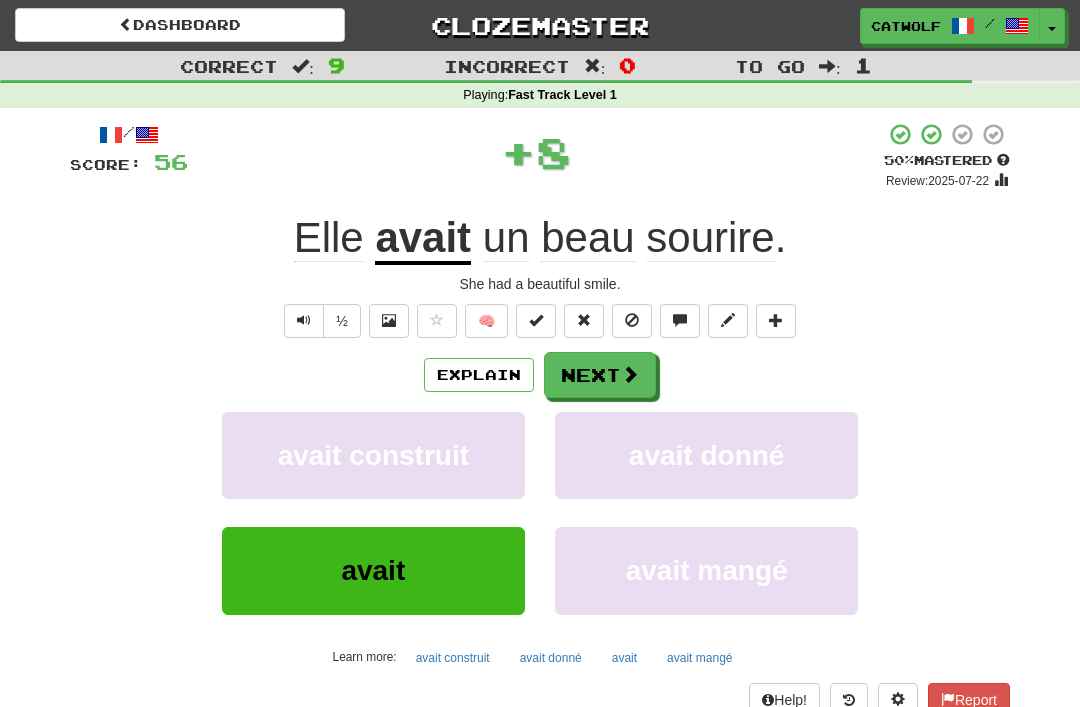 click on "Next" at bounding box center [600, 375] 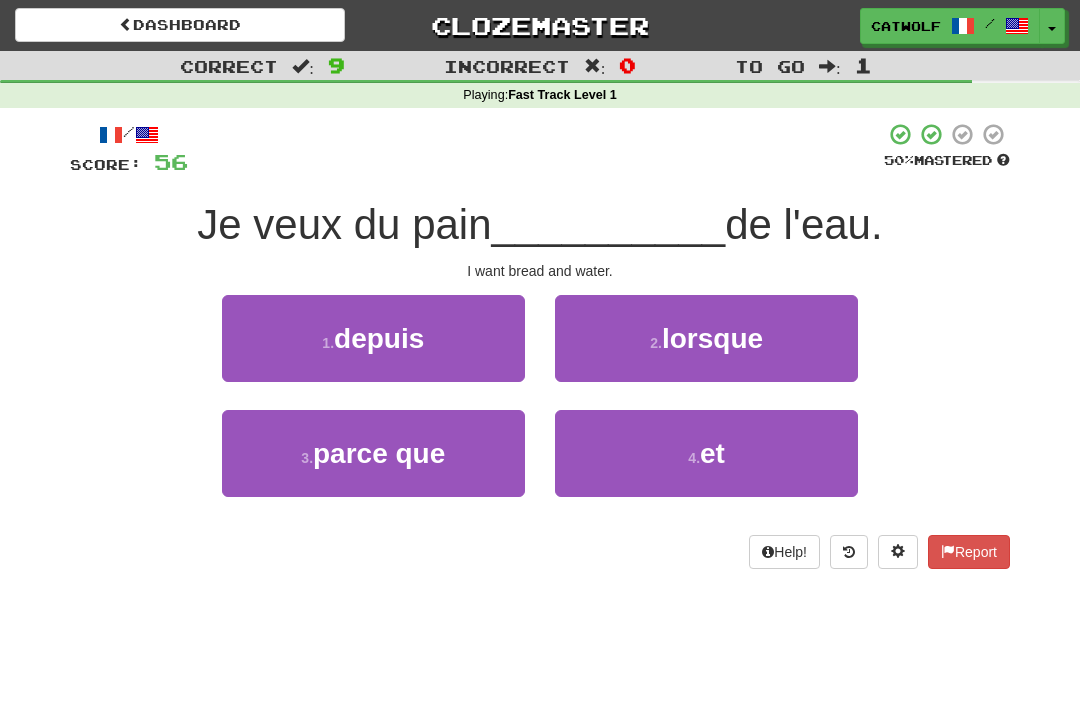 click on "4 .  et" at bounding box center (706, 453) 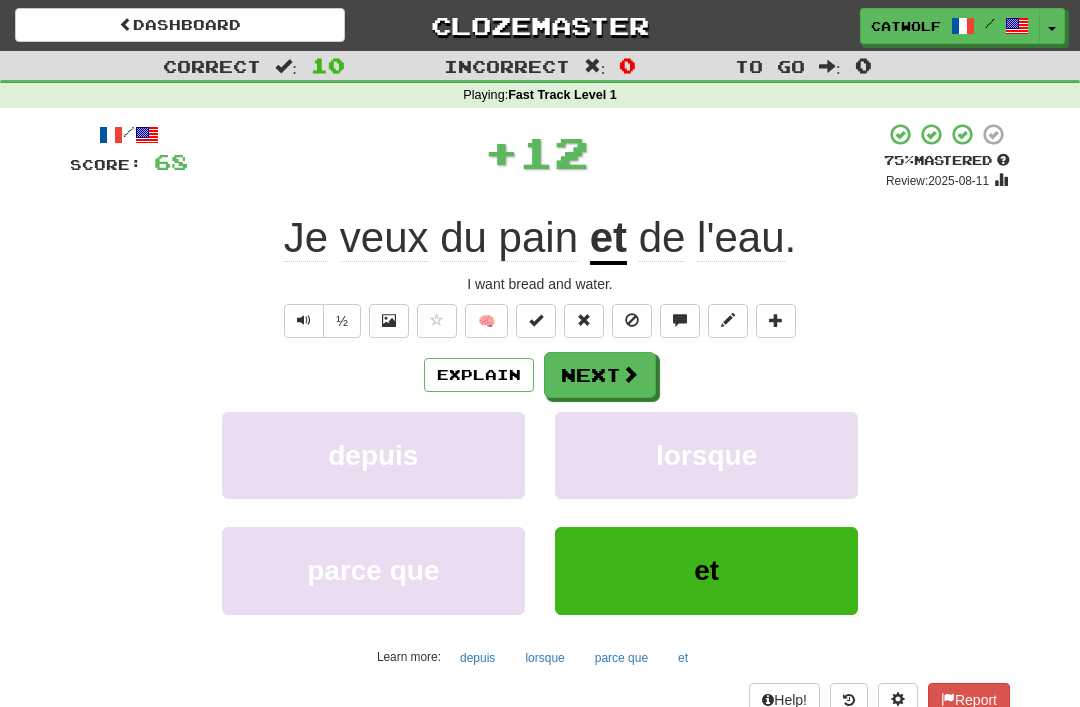 click on "Next" at bounding box center [600, 375] 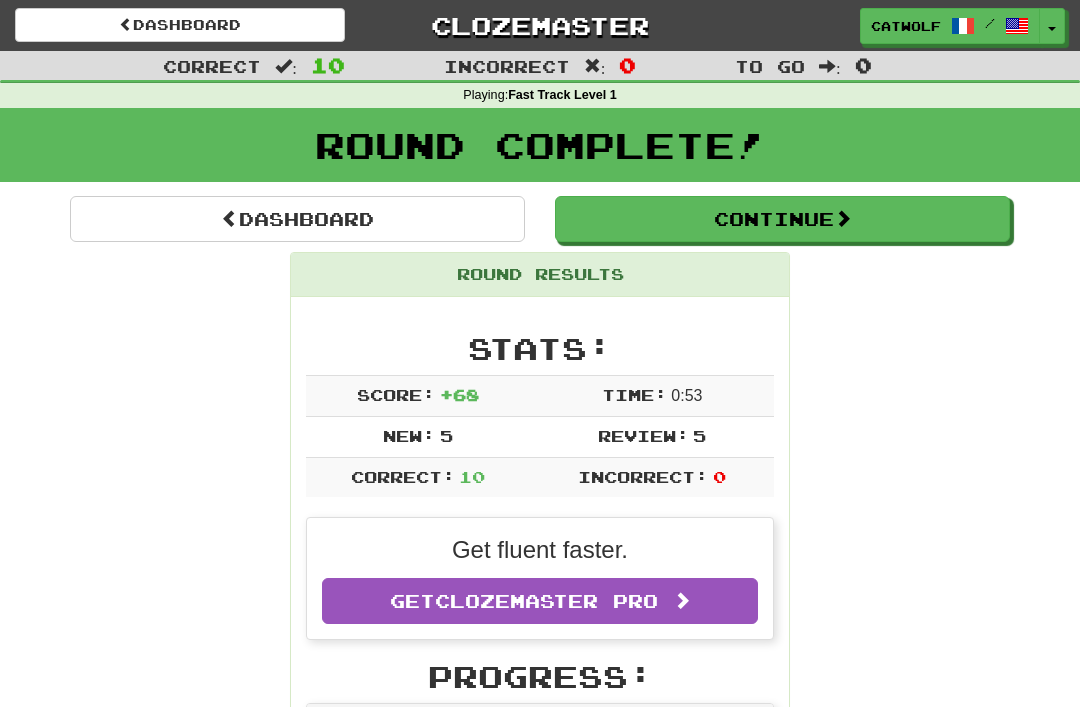 click on "Dashboard" at bounding box center [297, 219] 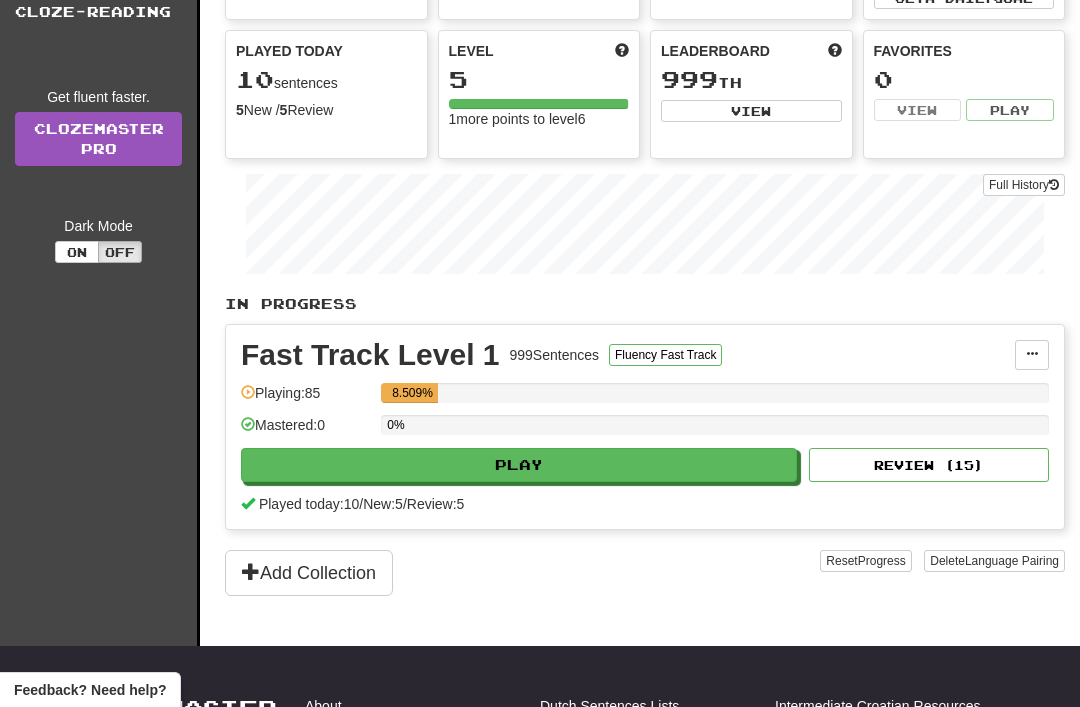 scroll, scrollTop: 173, scrollLeft: 0, axis: vertical 